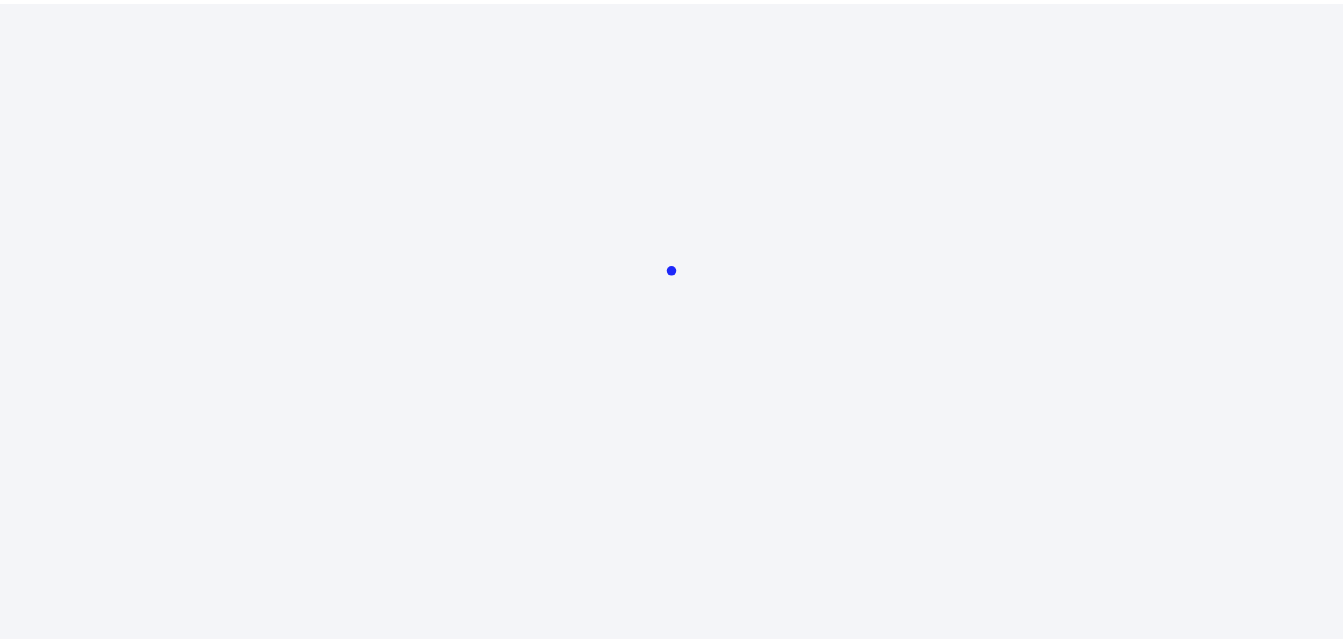 scroll, scrollTop: 0, scrollLeft: 0, axis: both 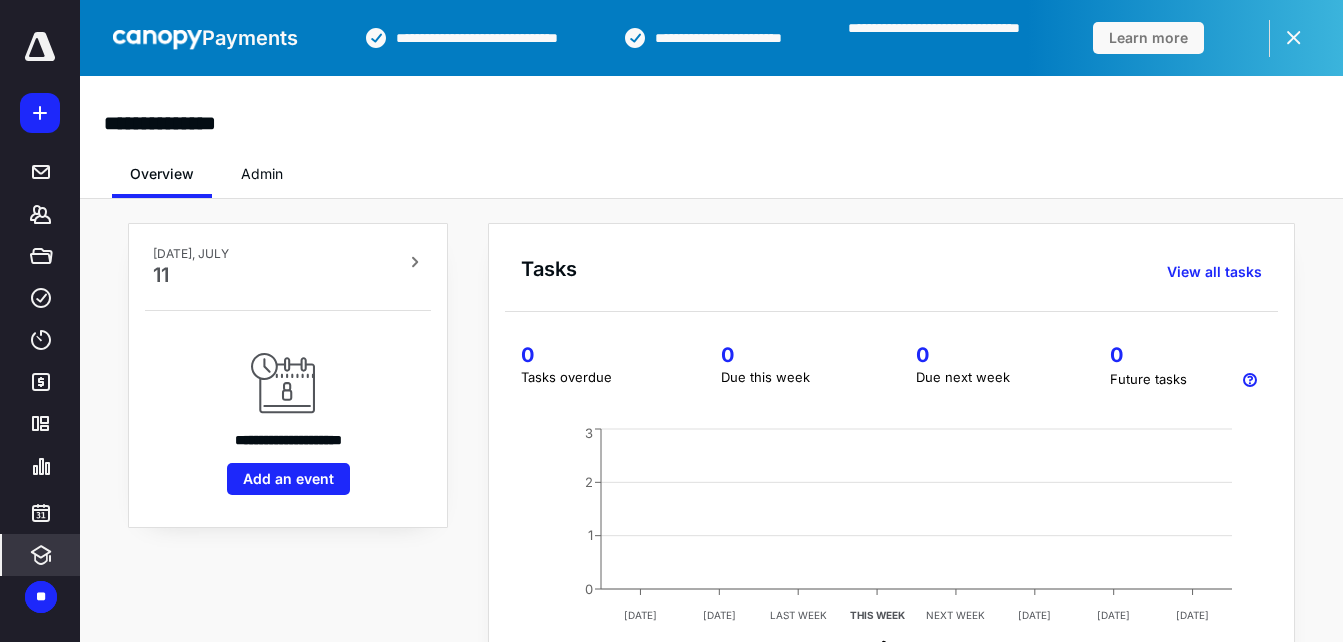 click 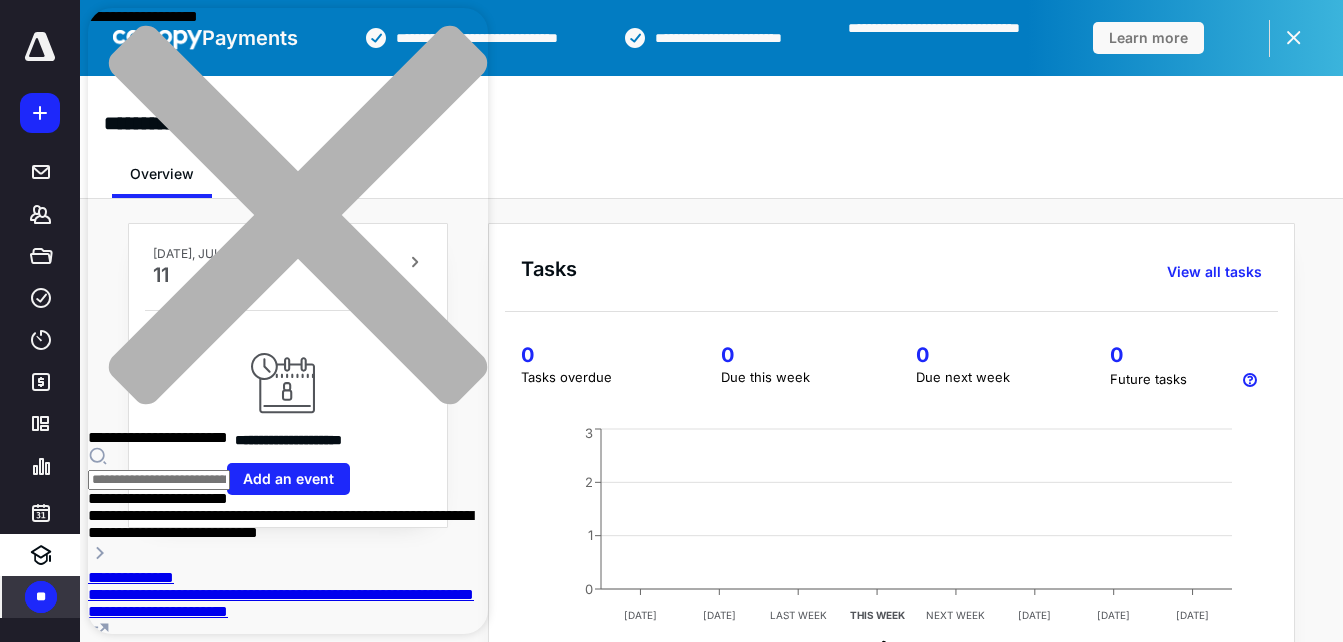 click on "**" at bounding box center (41, 597) 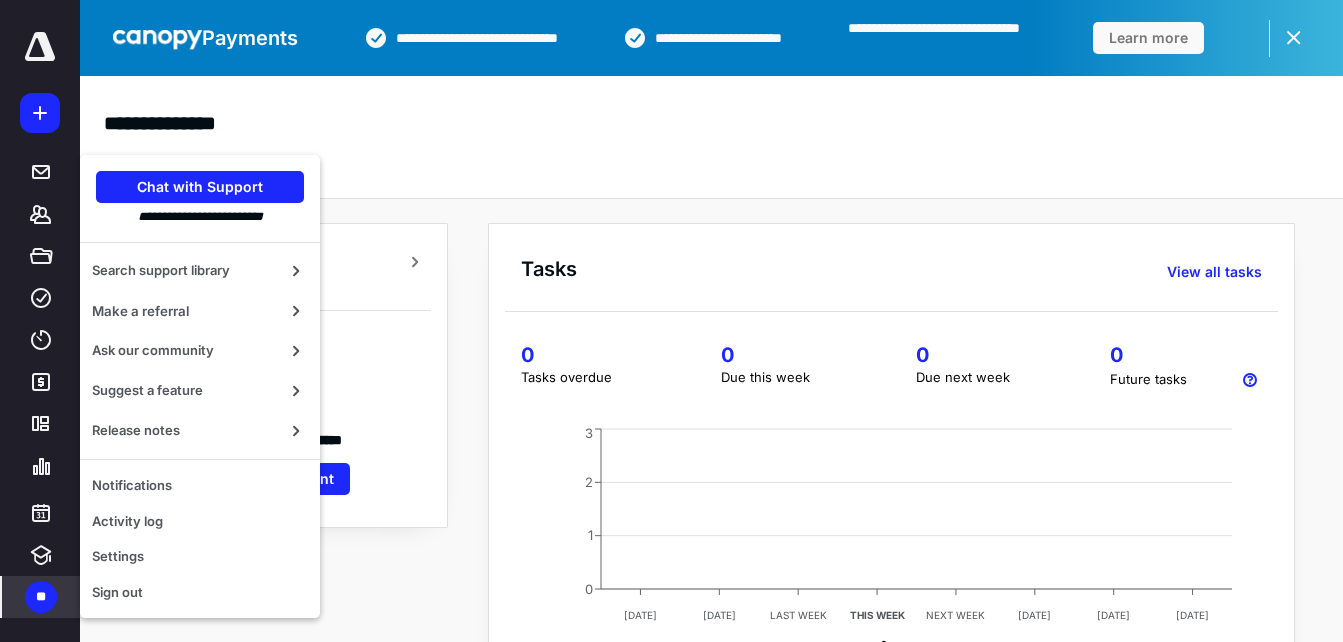click on "**" at bounding box center [41, 597] 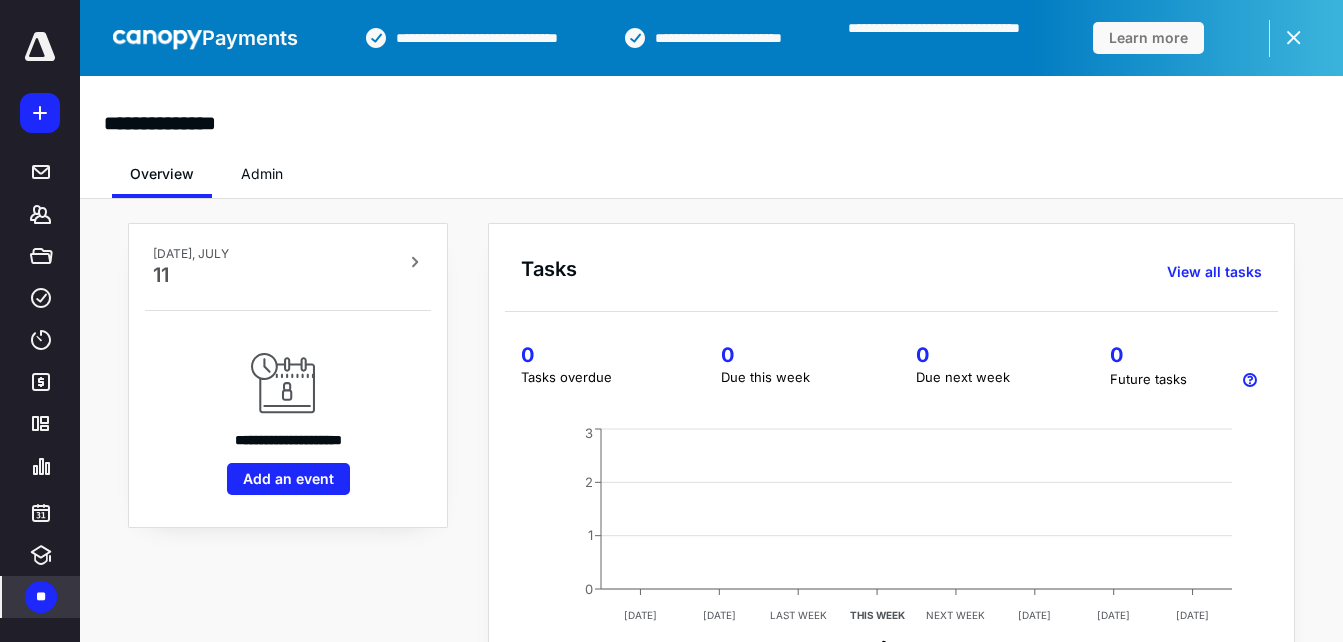 click on "**" at bounding box center (41, 597) 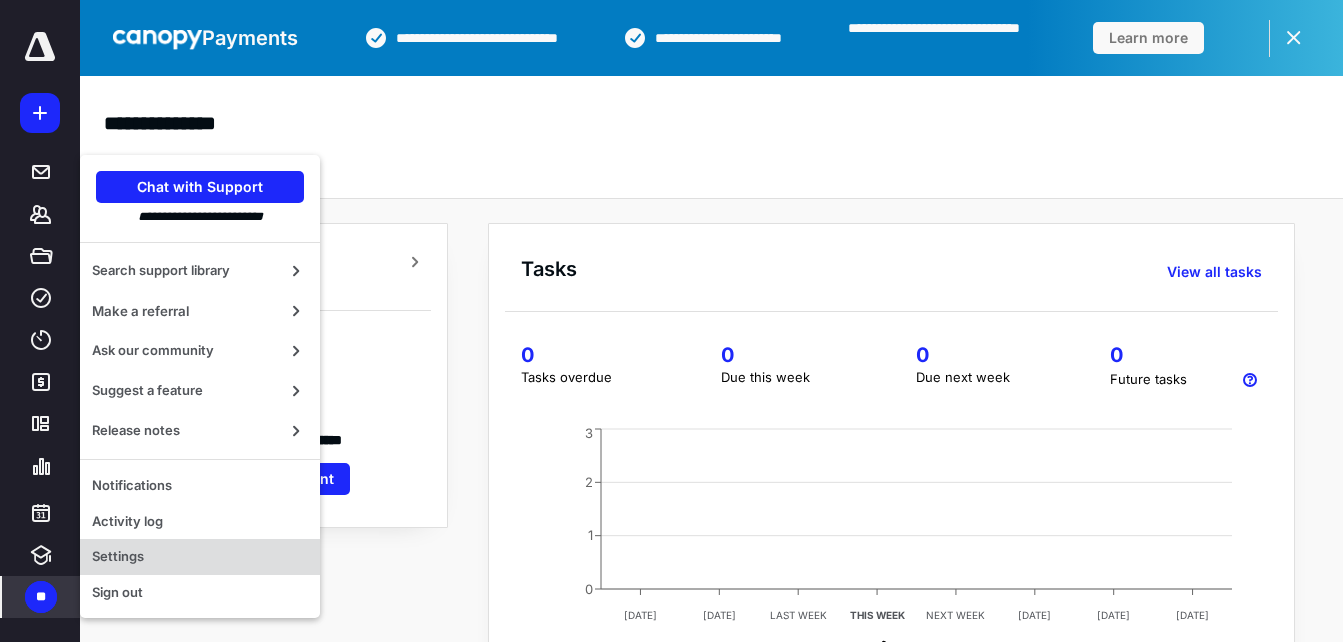 click on "Settings" at bounding box center [200, 557] 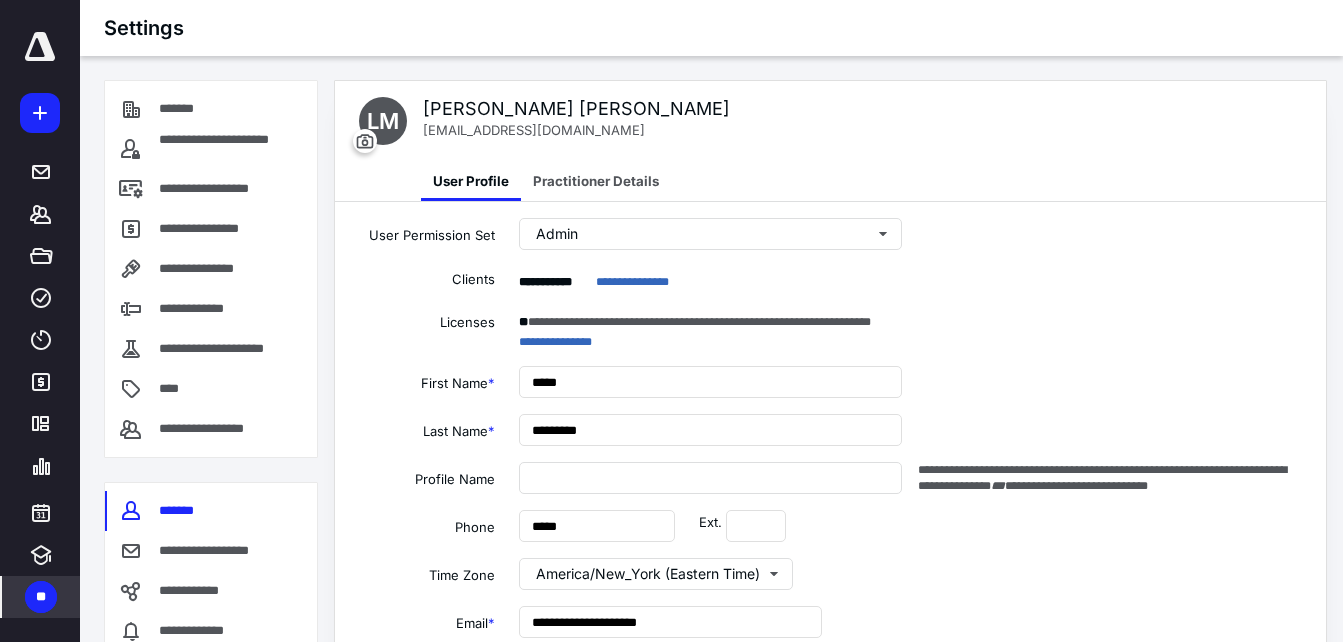 type on "**********" 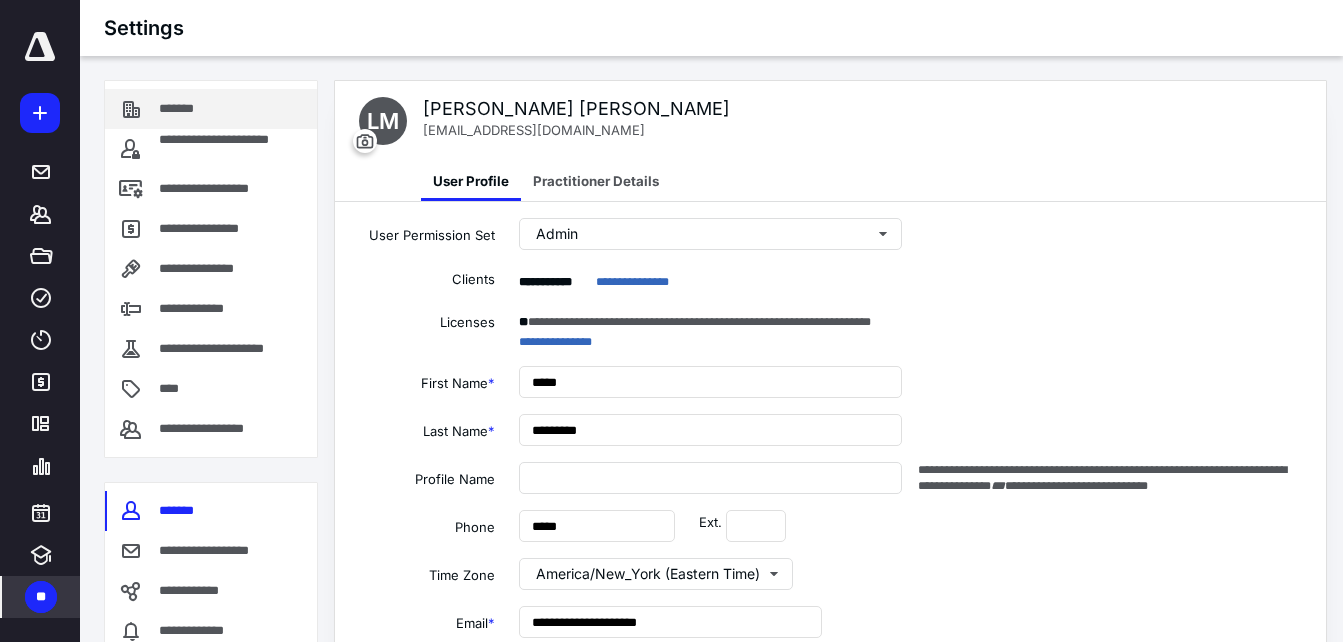 click on "*******" at bounding box center [211, 109] 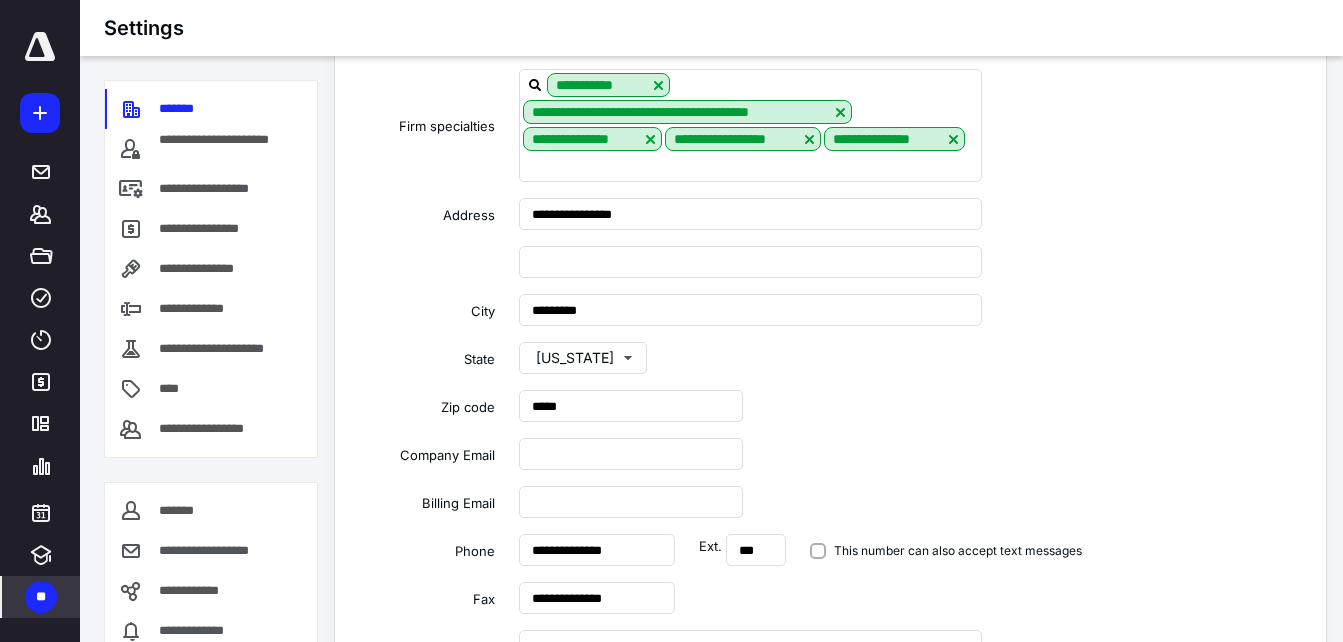 scroll, scrollTop: 412, scrollLeft: 0, axis: vertical 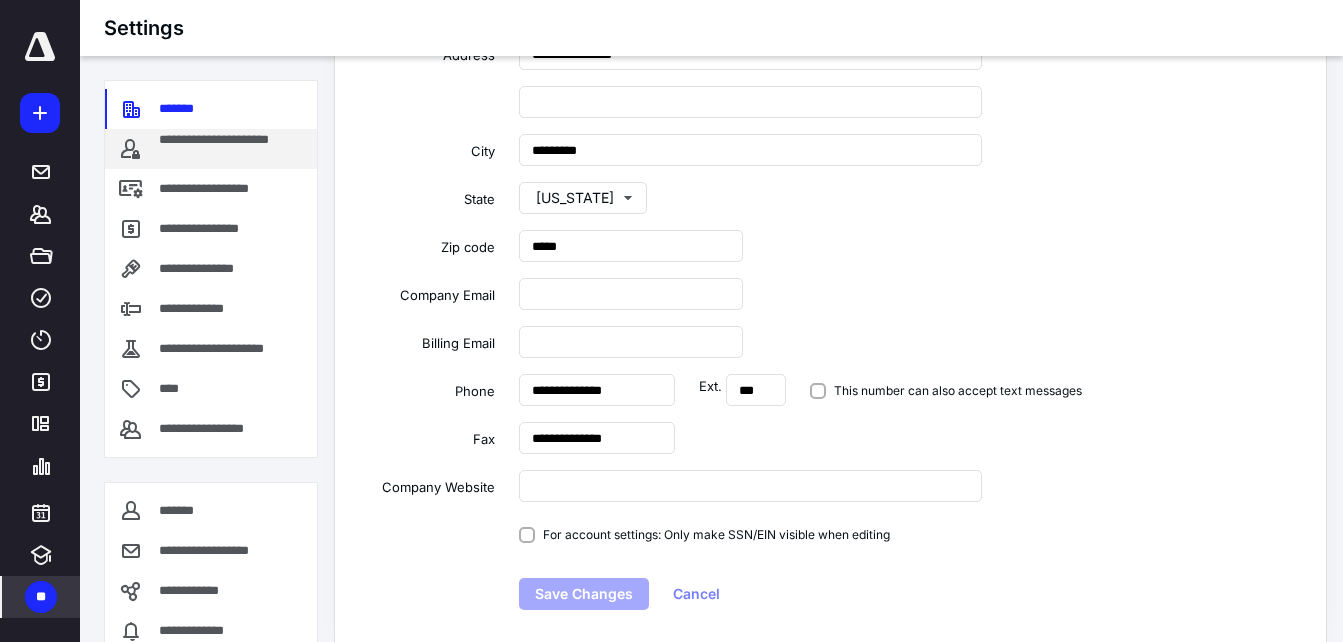click on "**********" at bounding box center (230, 149) 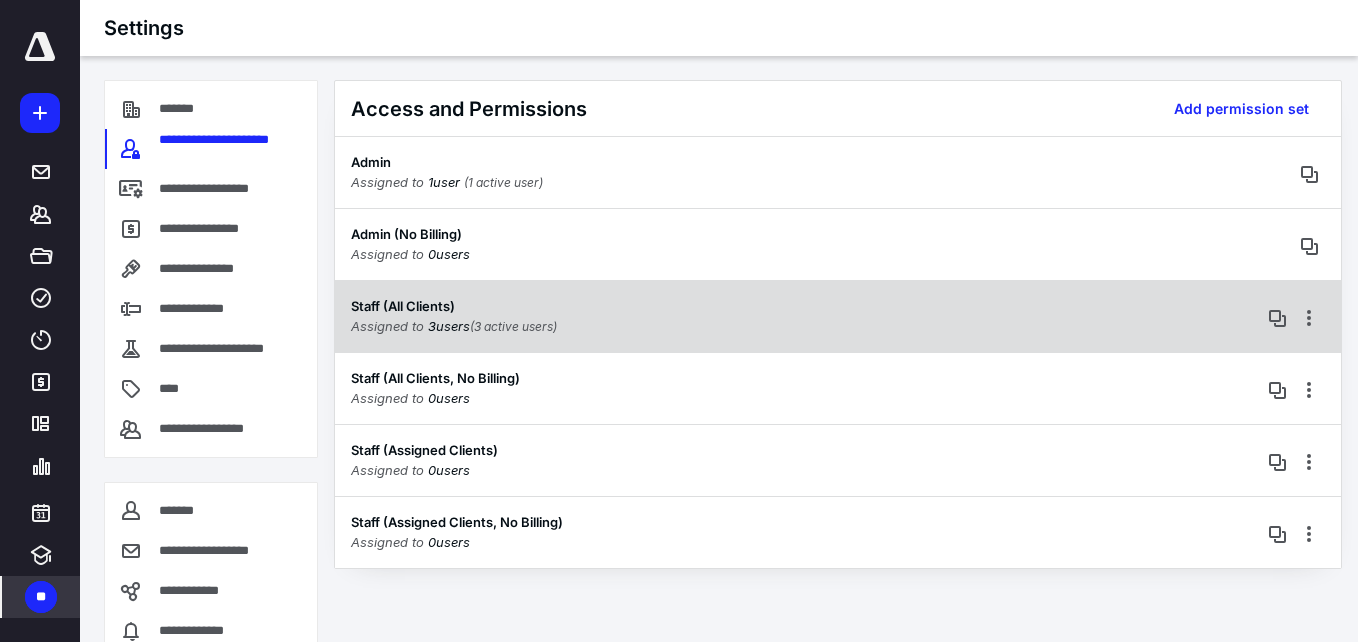 click on "Staff (All Clients) Assigned to   3  user s  (3 active users)" at bounding box center [838, 316] 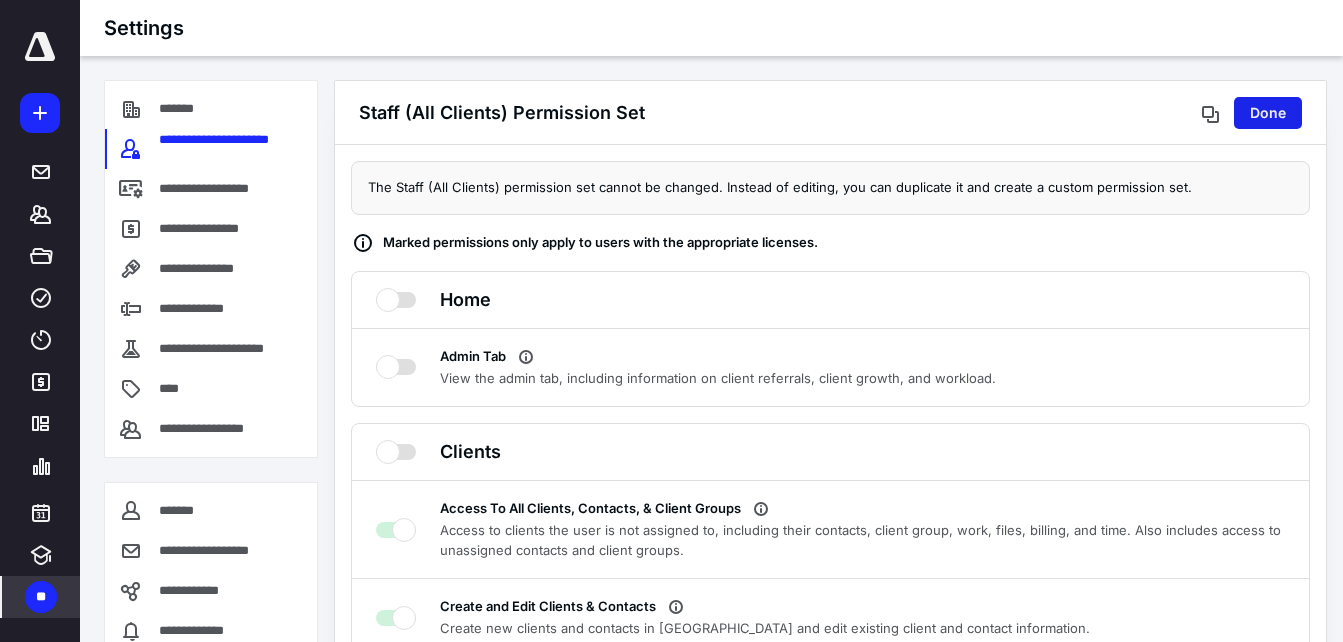click on "Done" at bounding box center (1268, 113) 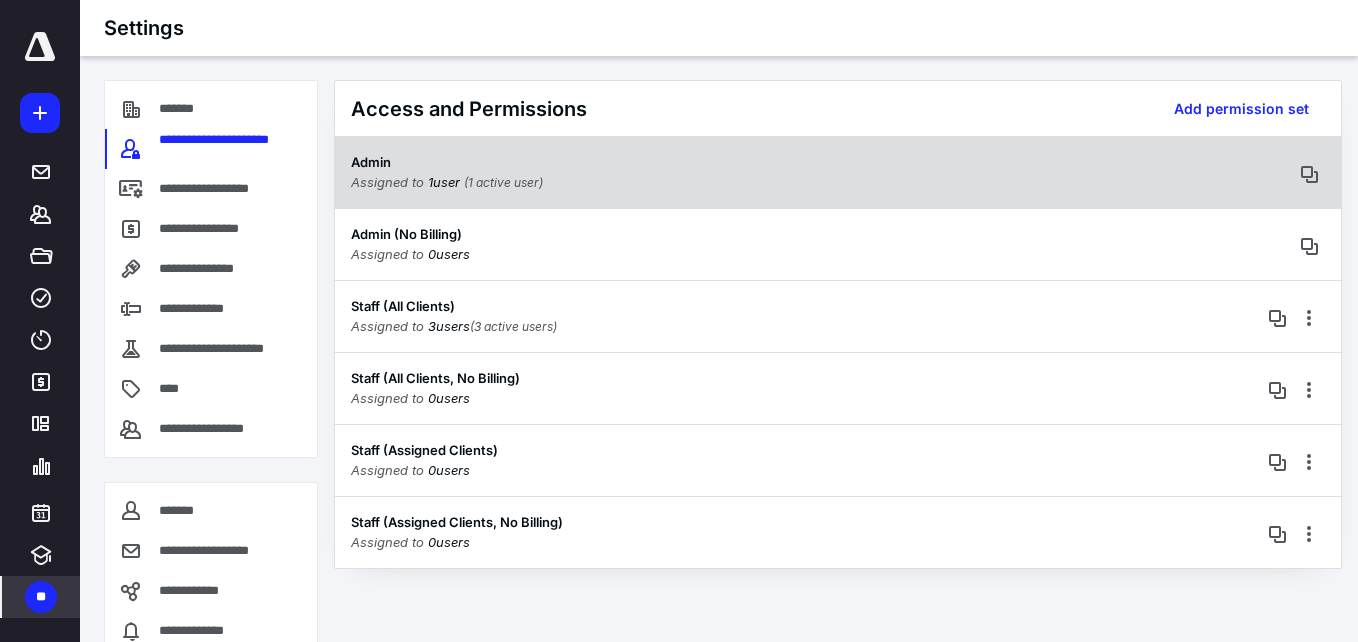 click on "Admin Assigned to   1  user   (1 active user)" at bounding box center [838, 172] 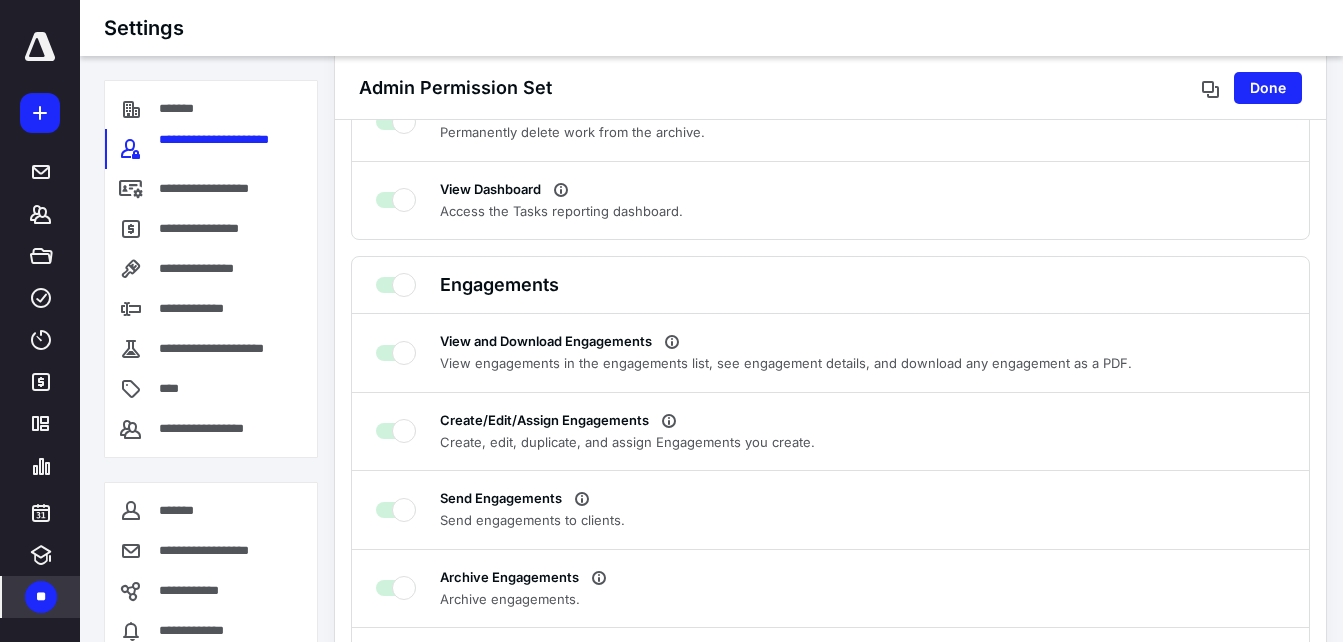 scroll, scrollTop: 2690, scrollLeft: 0, axis: vertical 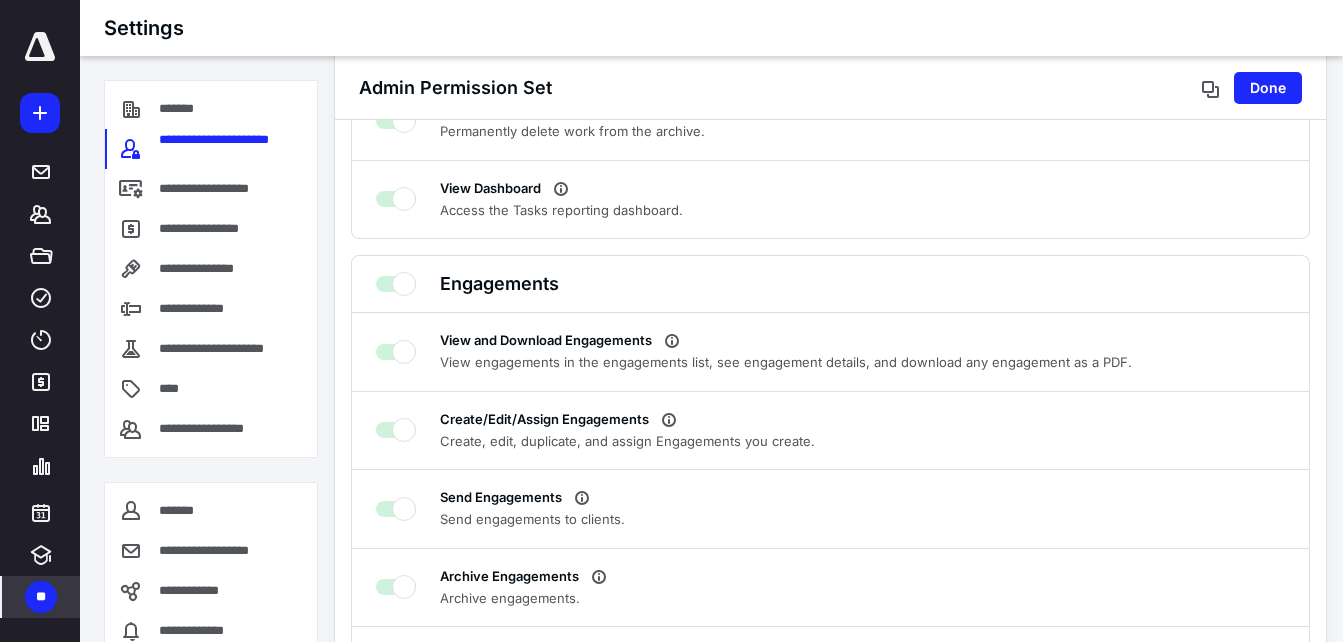 click on "View and Download Engagements" at bounding box center [786, 341] 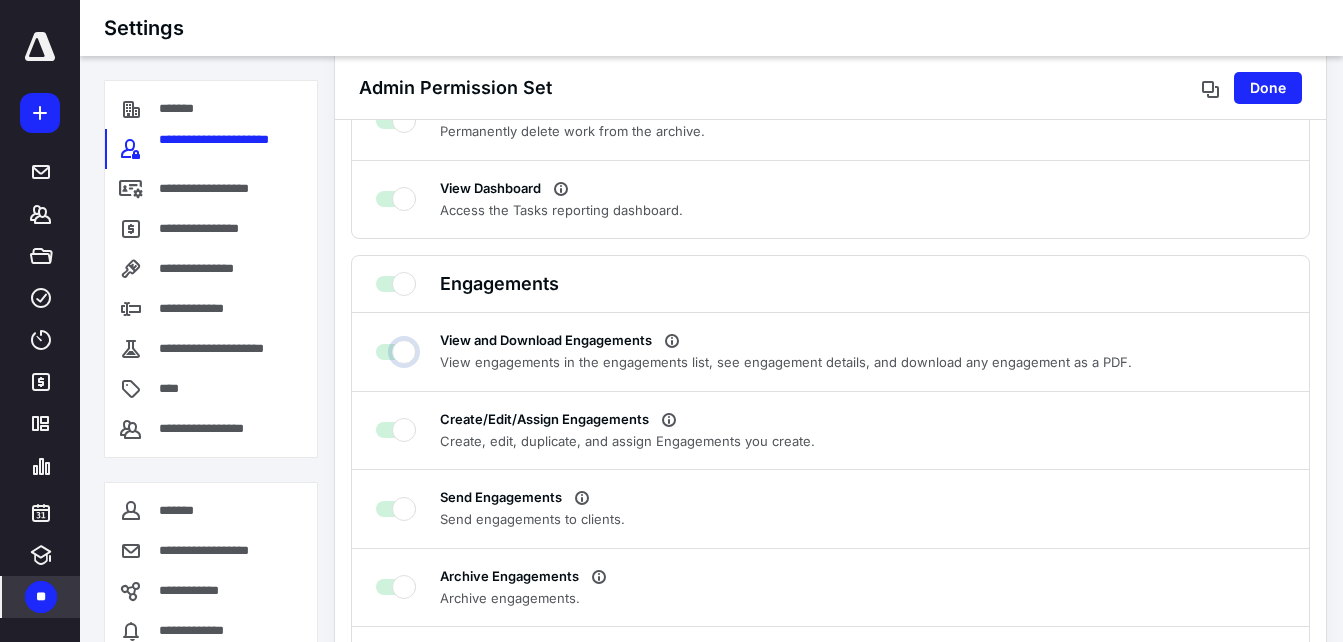 click on "View and Download Engagements" at bounding box center (396, 349) 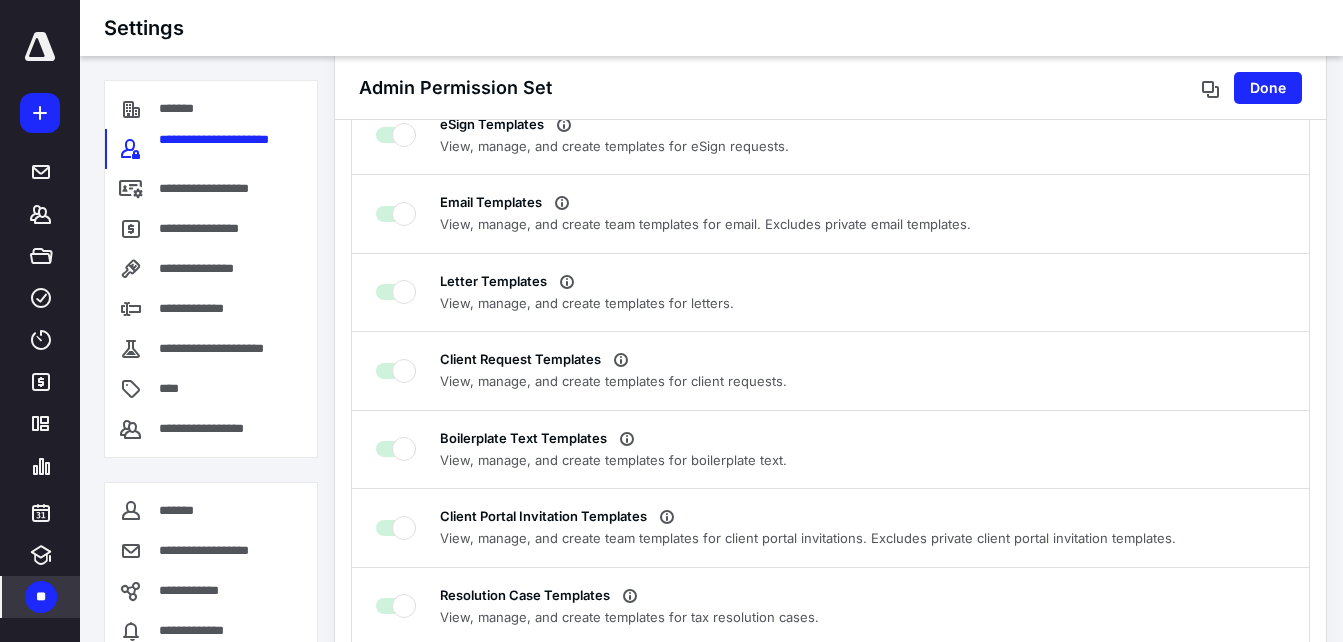 scroll, scrollTop: 7640, scrollLeft: 0, axis: vertical 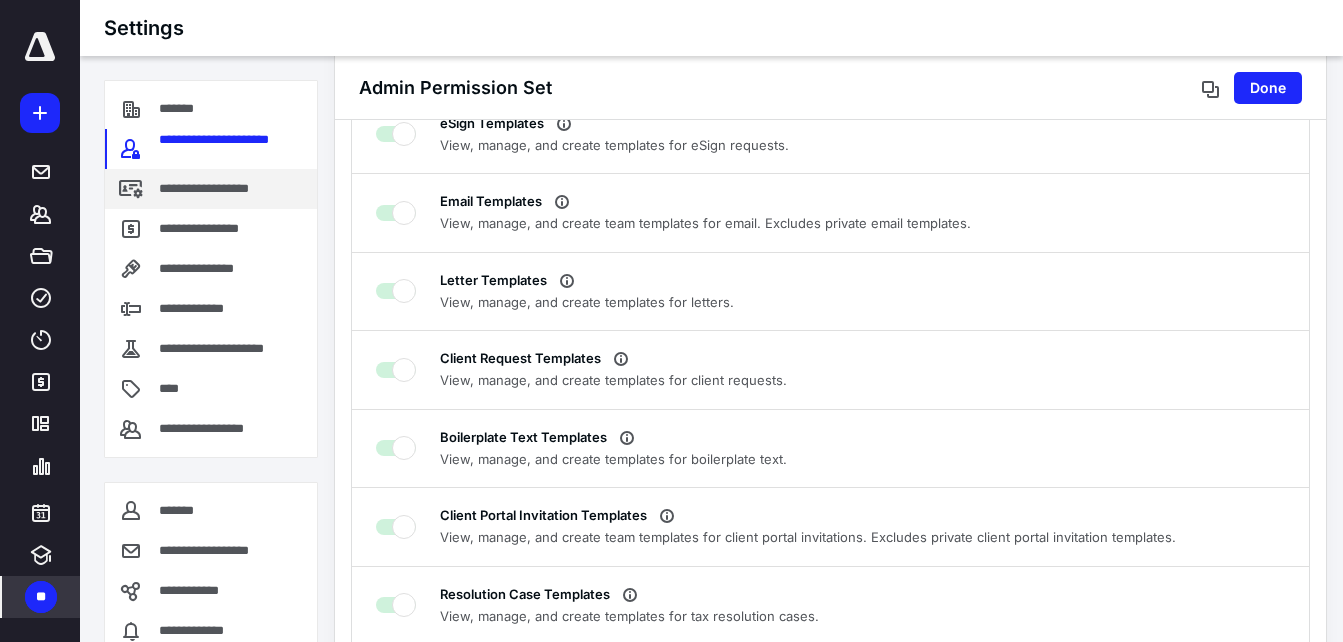 click on "**********" at bounding box center (226, 189) 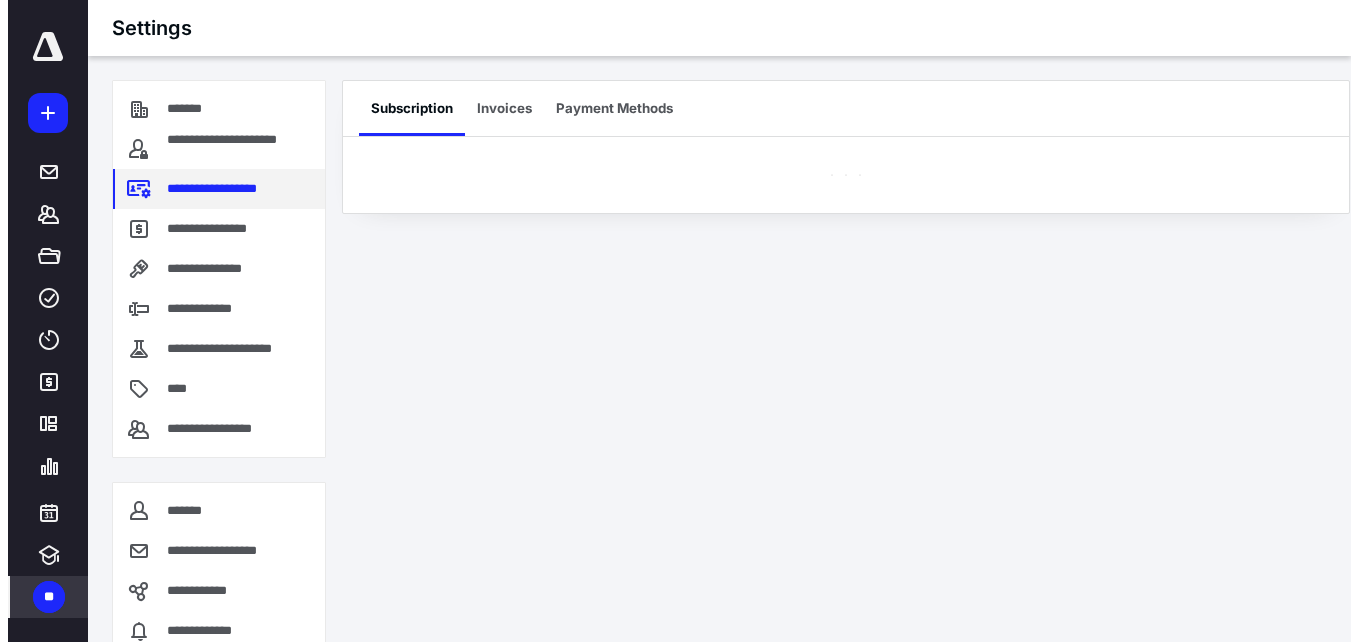 scroll, scrollTop: 0, scrollLeft: 0, axis: both 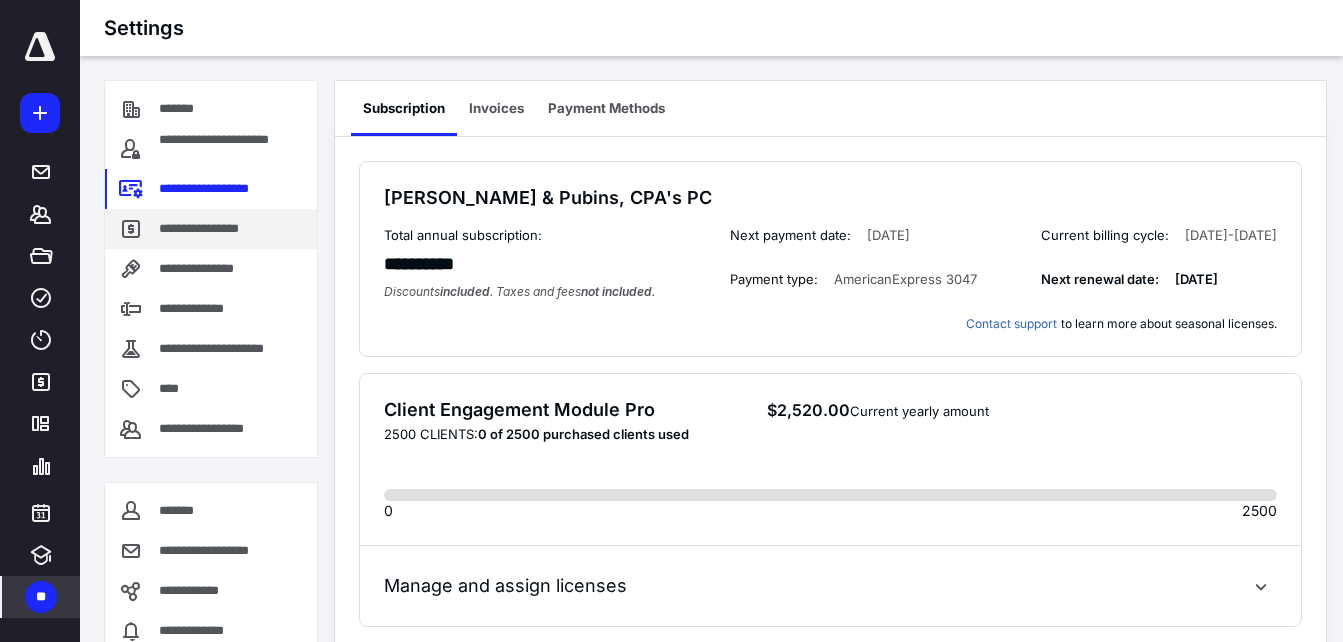 click on "**********" at bounding box center [204, 229] 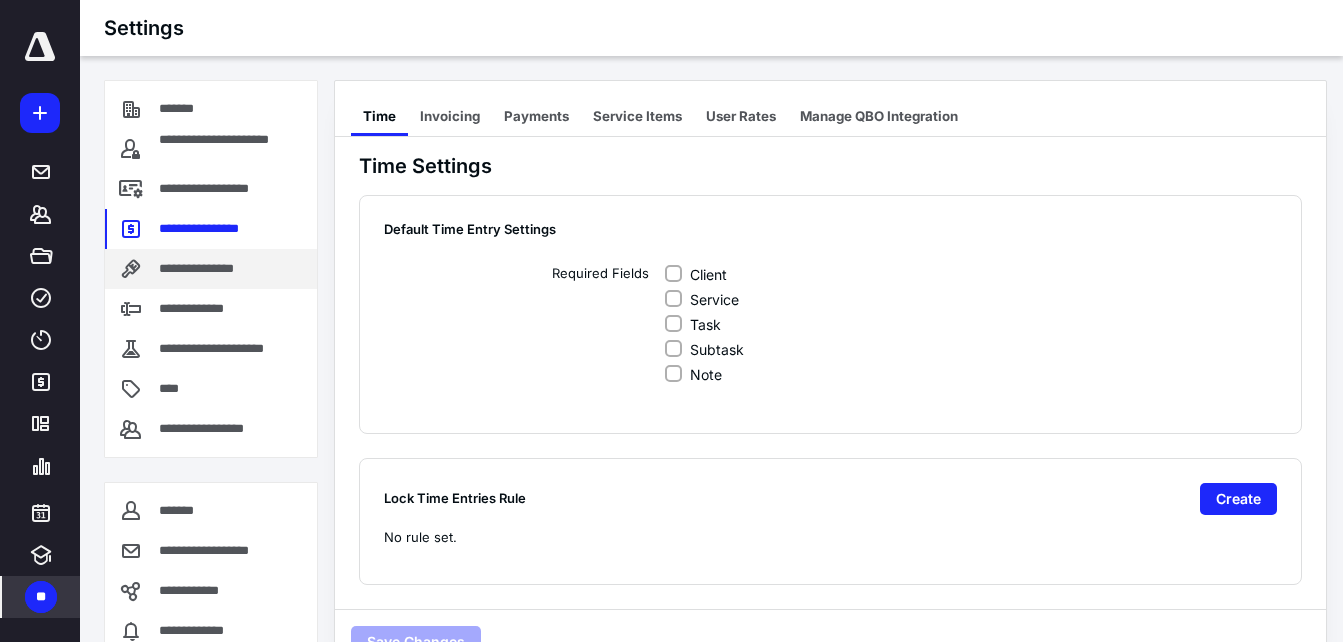 click on "**********" at bounding box center [212, 269] 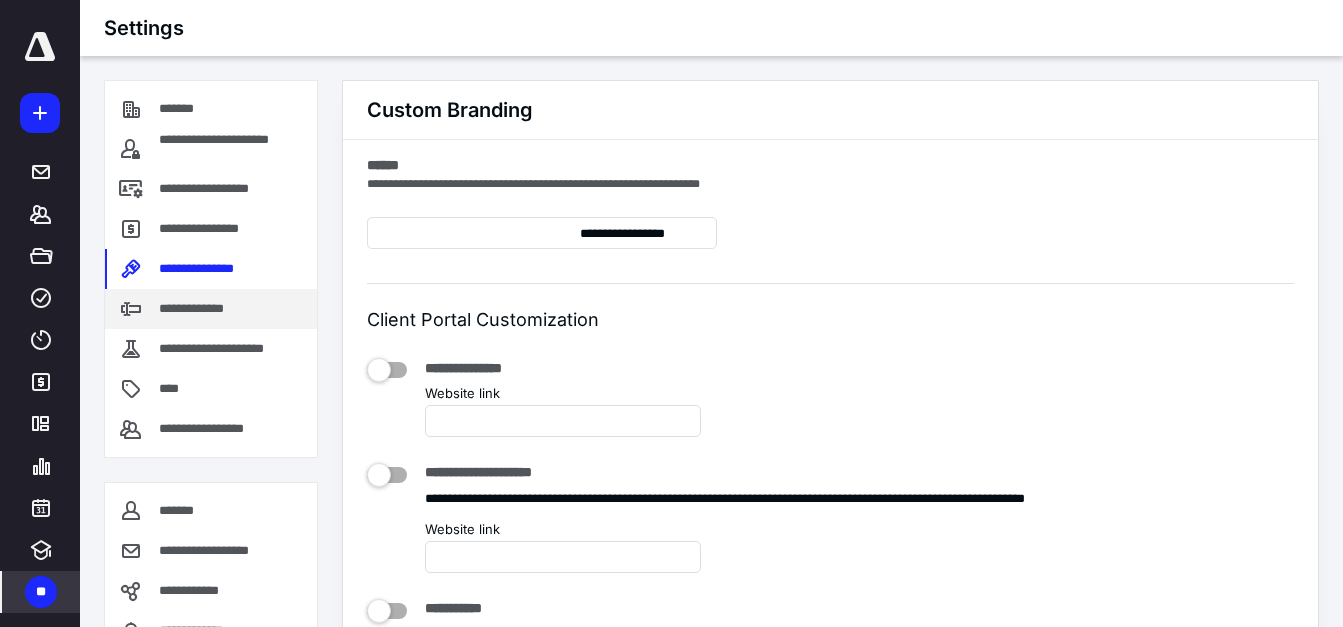 click on "**********" at bounding box center (202, 309) 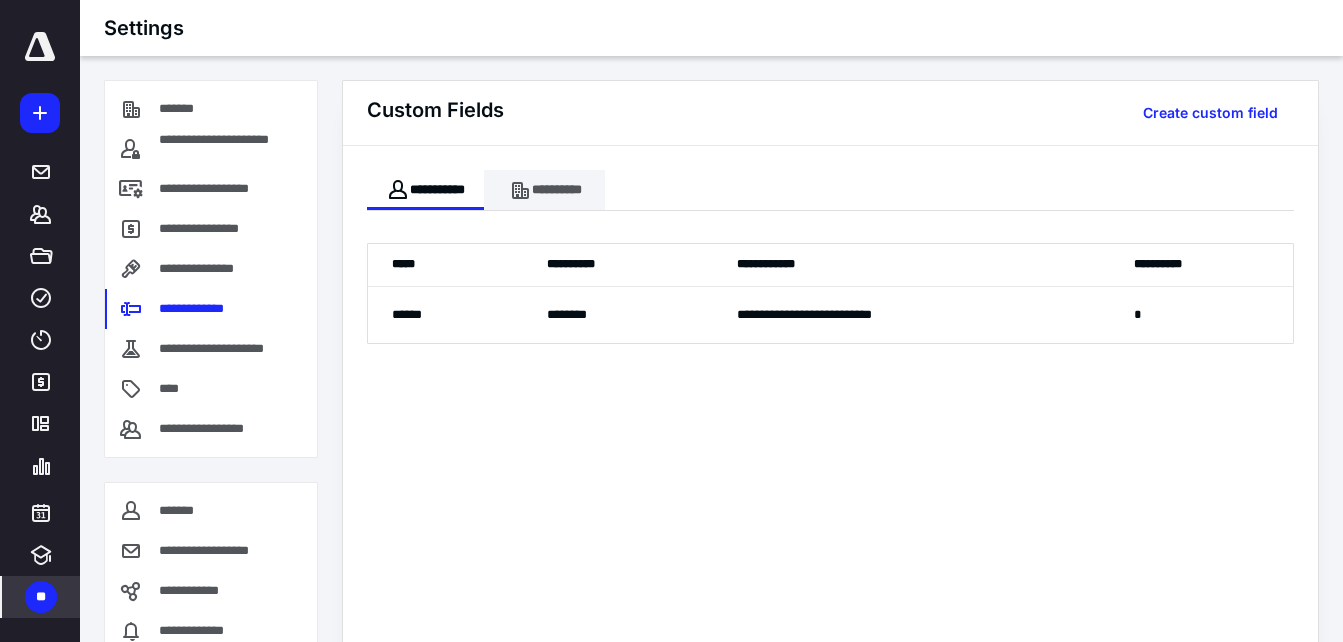 click on "**********" at bounding box center (544, 190) 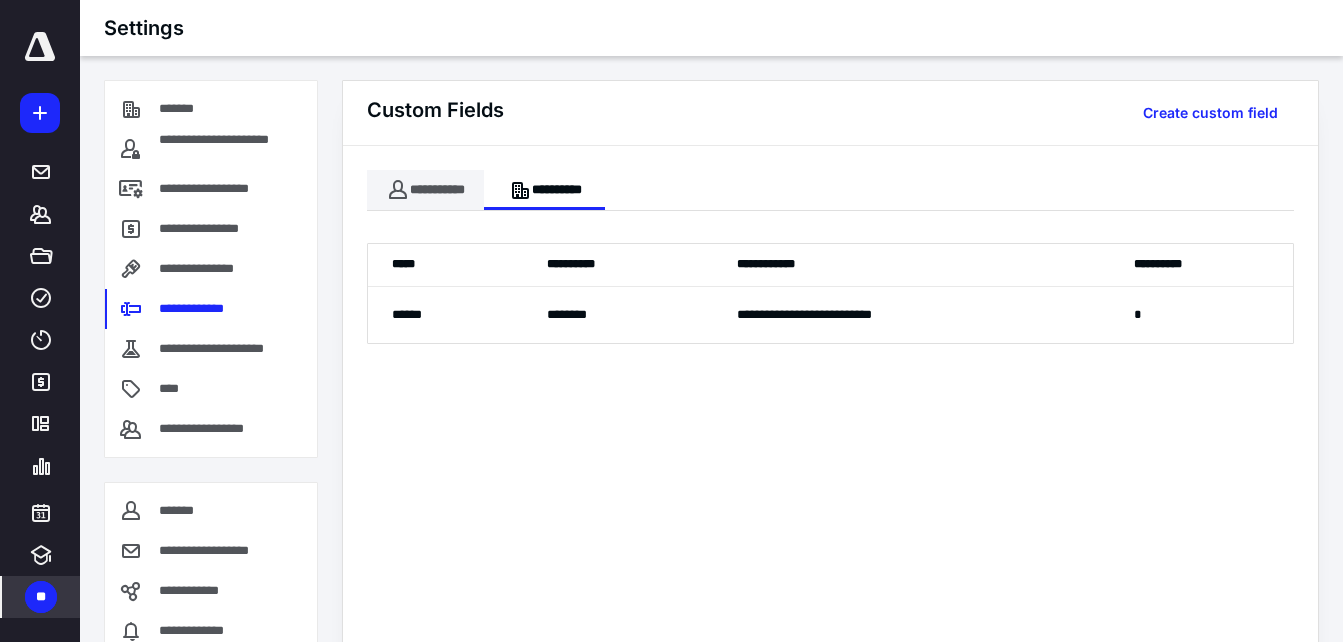 click on "**********" at bounding box center [425, 190] 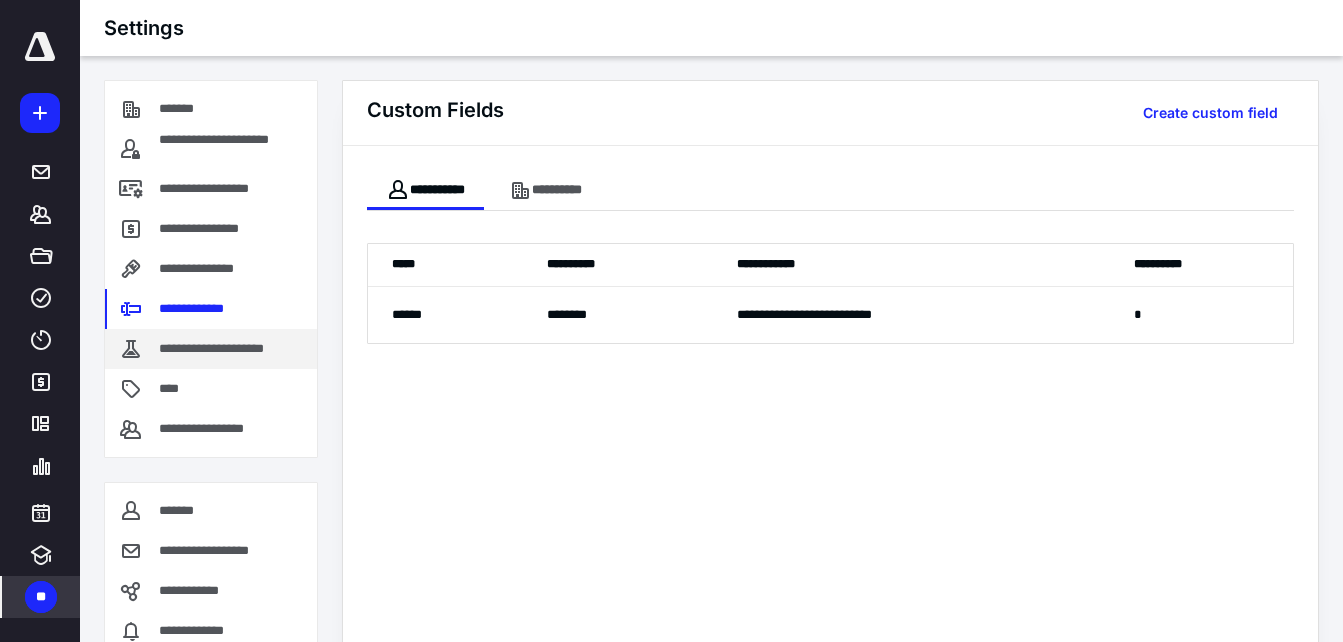 click on "**********" at bounding box center (227, 349) 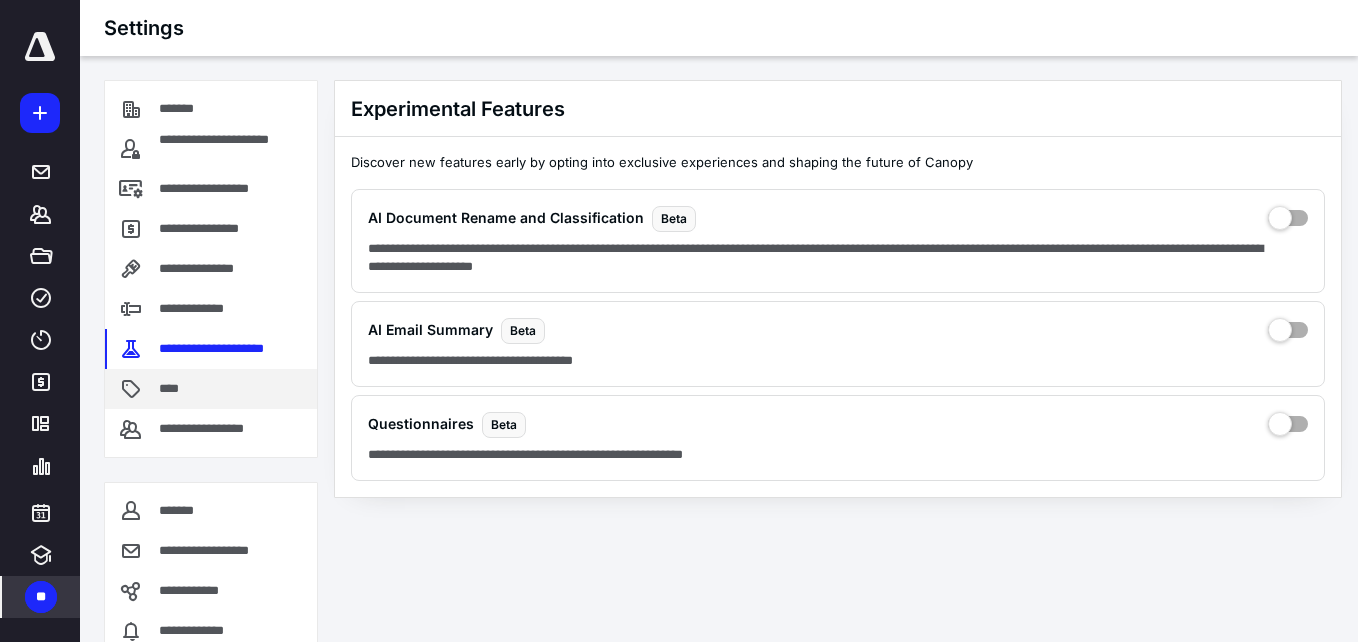 click on "****" at bounding box center (211, 389) 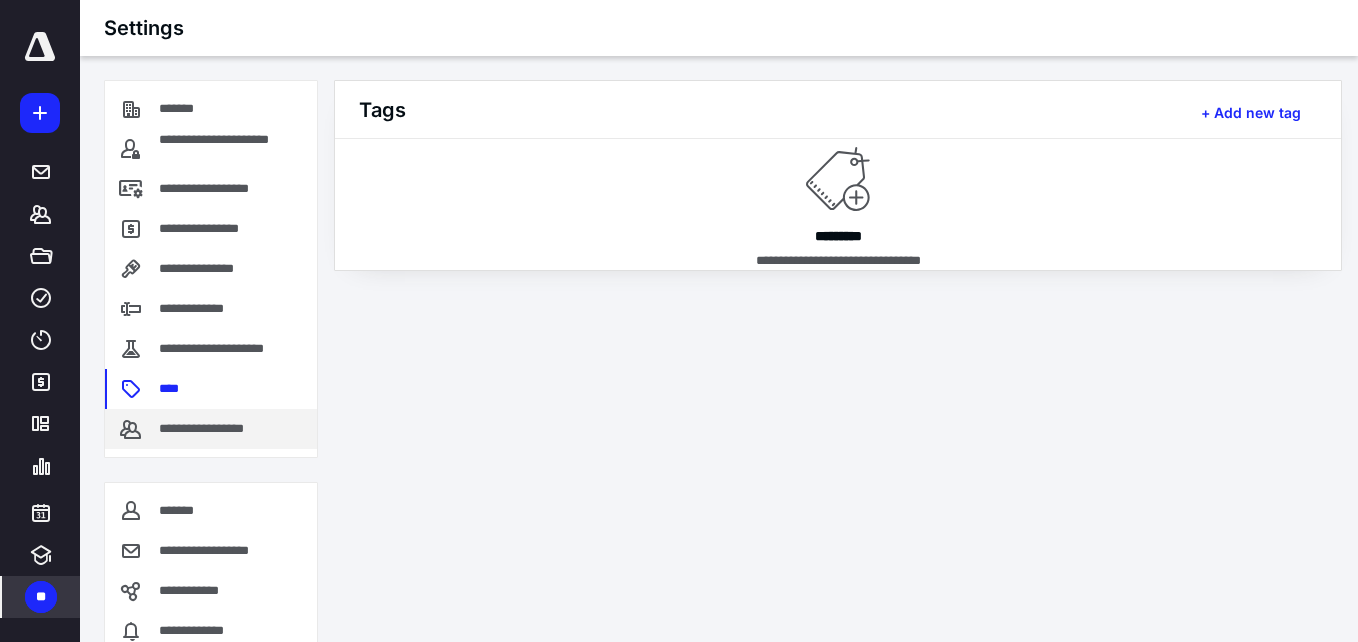 click on "**********" at bounding box center [217, 429] 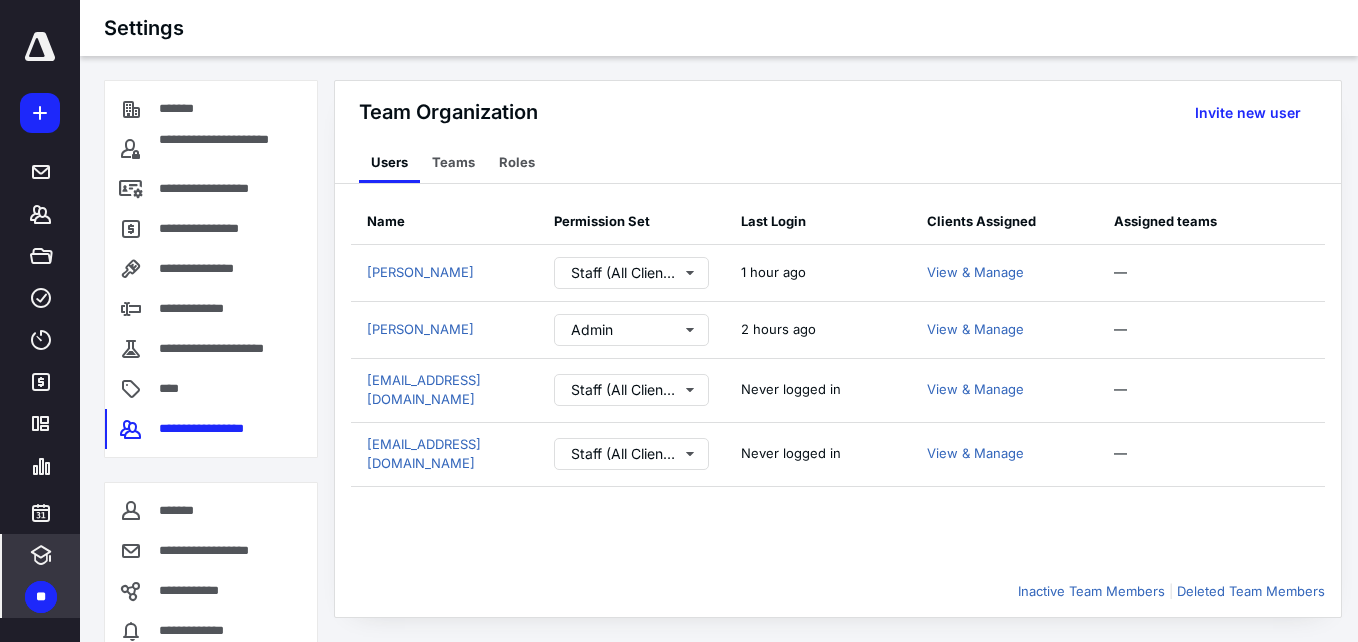 click 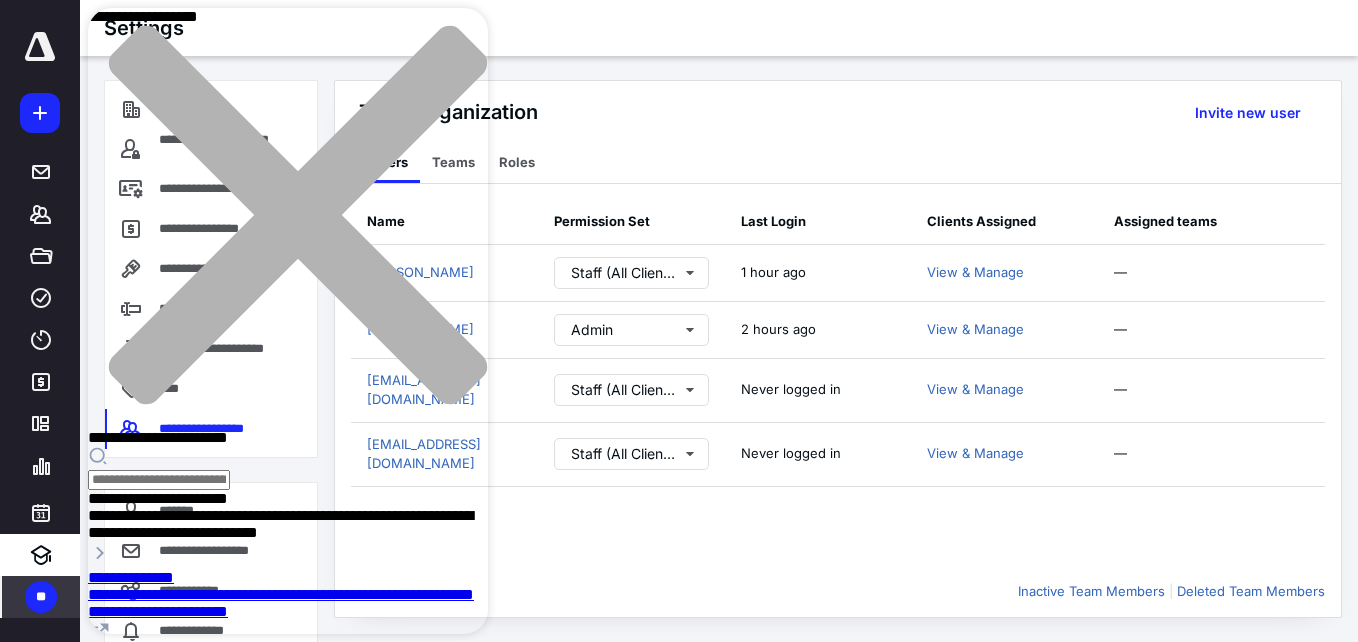click on "**********" at bounding box center [288, 249] 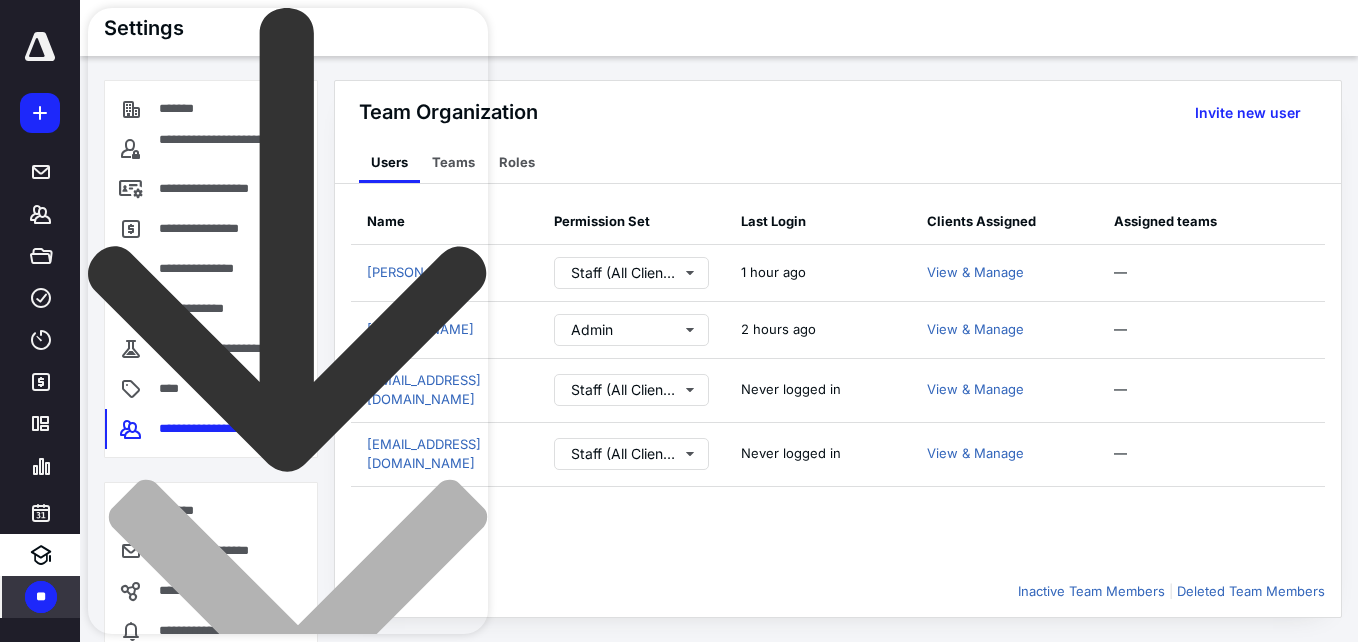 type on "**********" 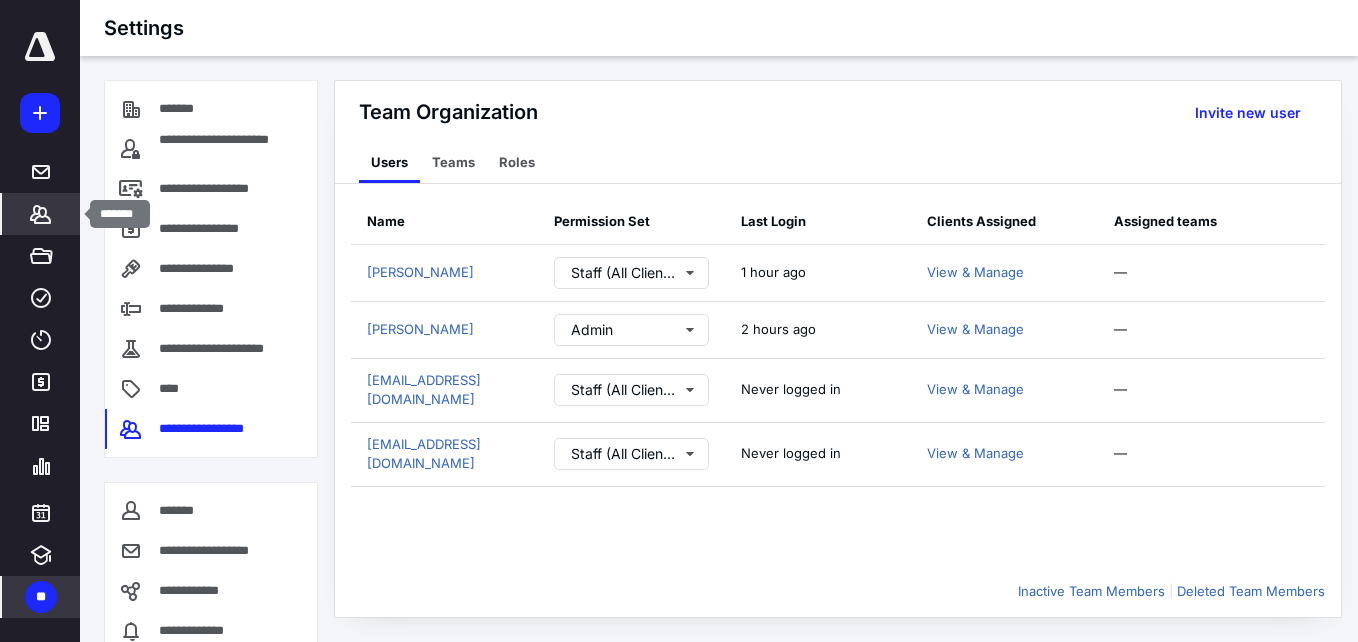 click 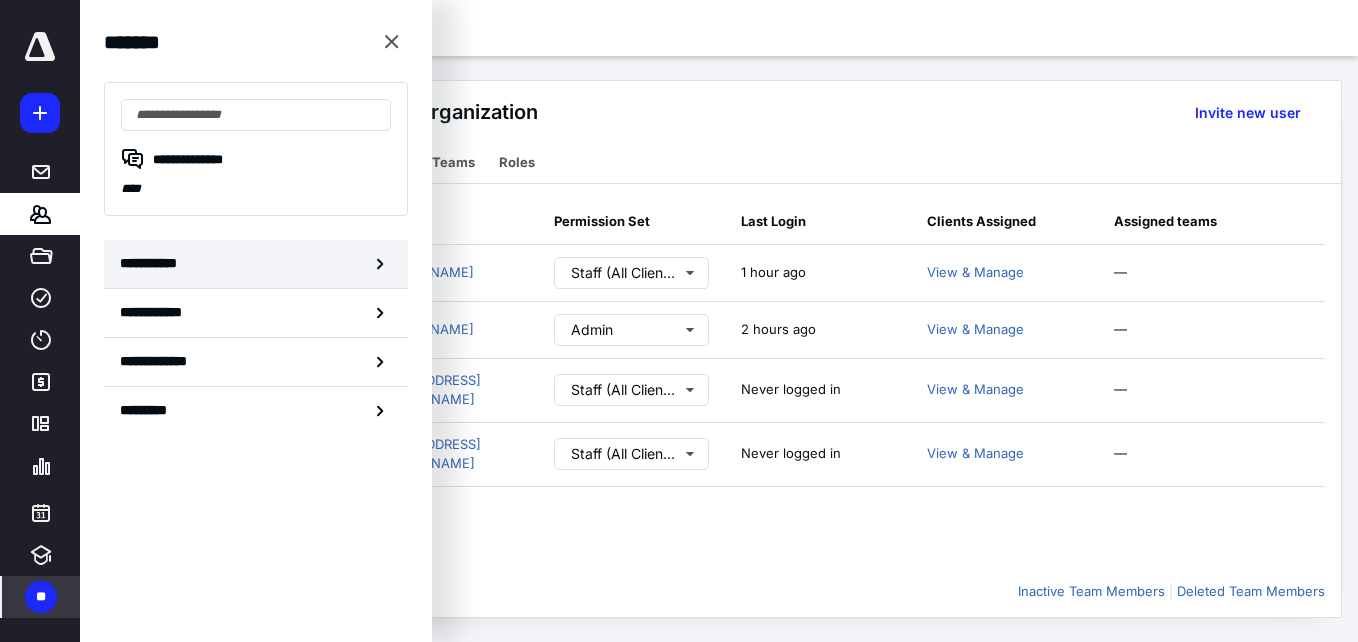 click on "**********" at bounding box center (256, 264) 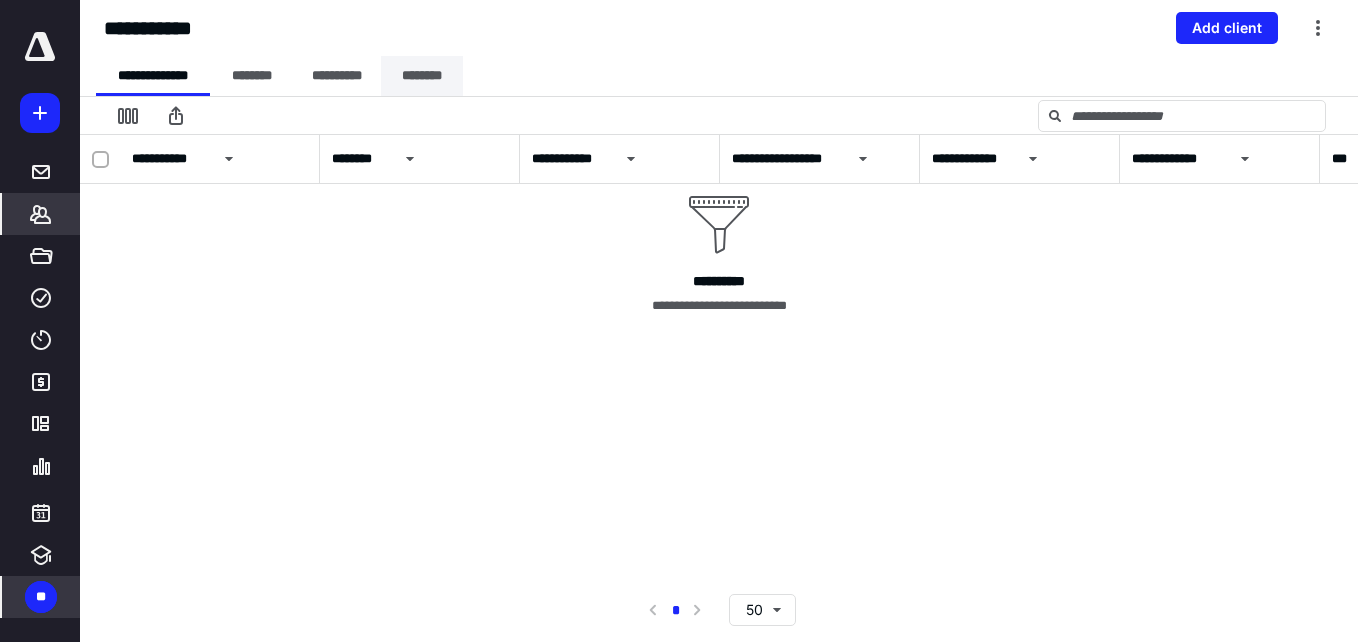 click on "********" at bounding box center [422, 76] 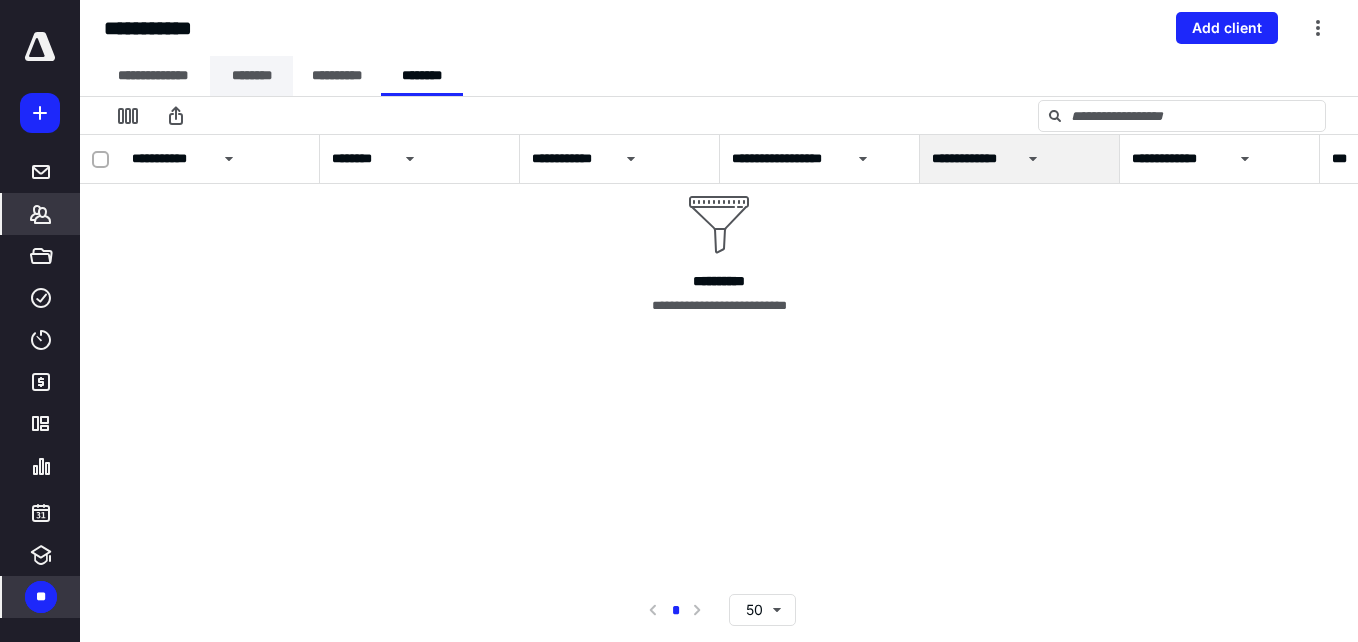 click on "********" at bounding box center (251, 76) 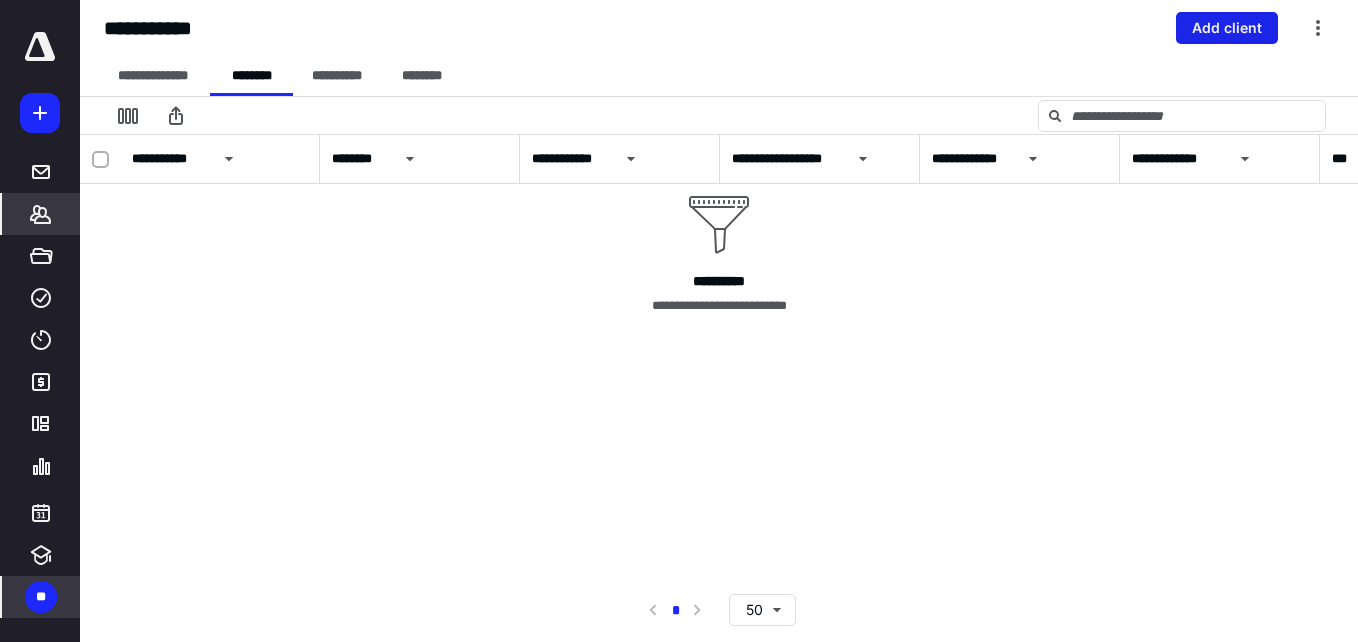 click on "Add client" at bounding box center (1227, 28) 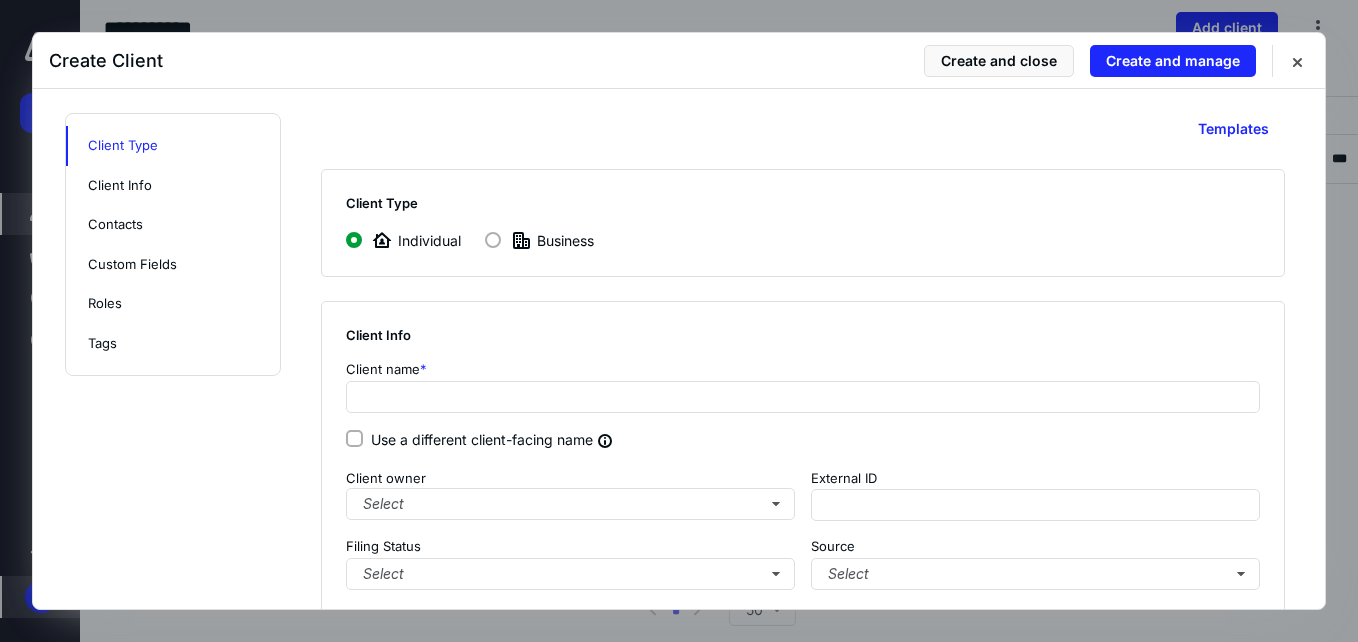 click at bounding box center [493, 240] 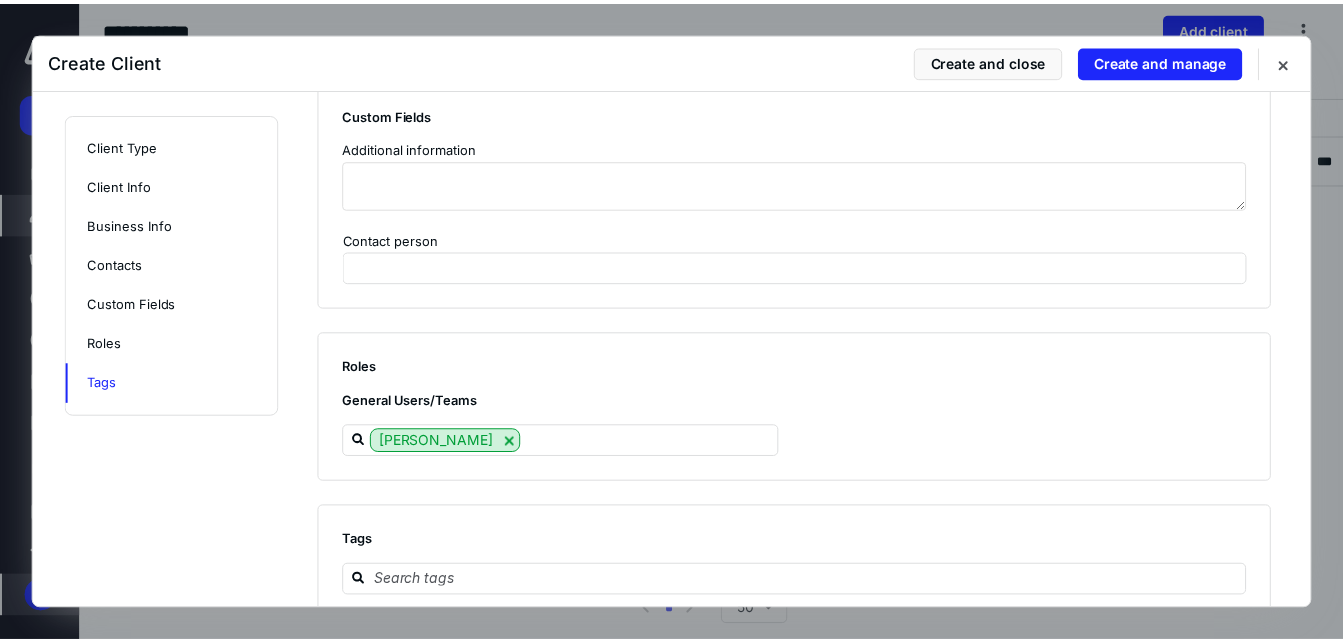 scroll, scrollTop: 1722, scrollLeft: 0, axis: vertical 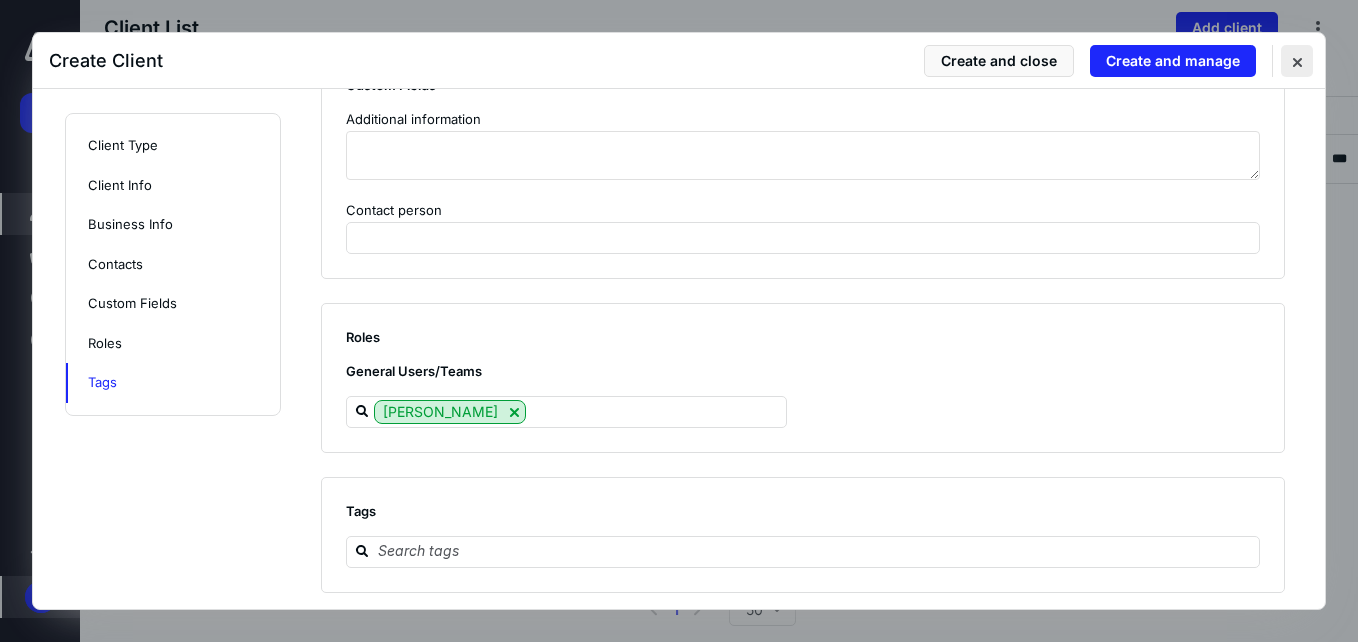 click at bounding box center [1297, 61] 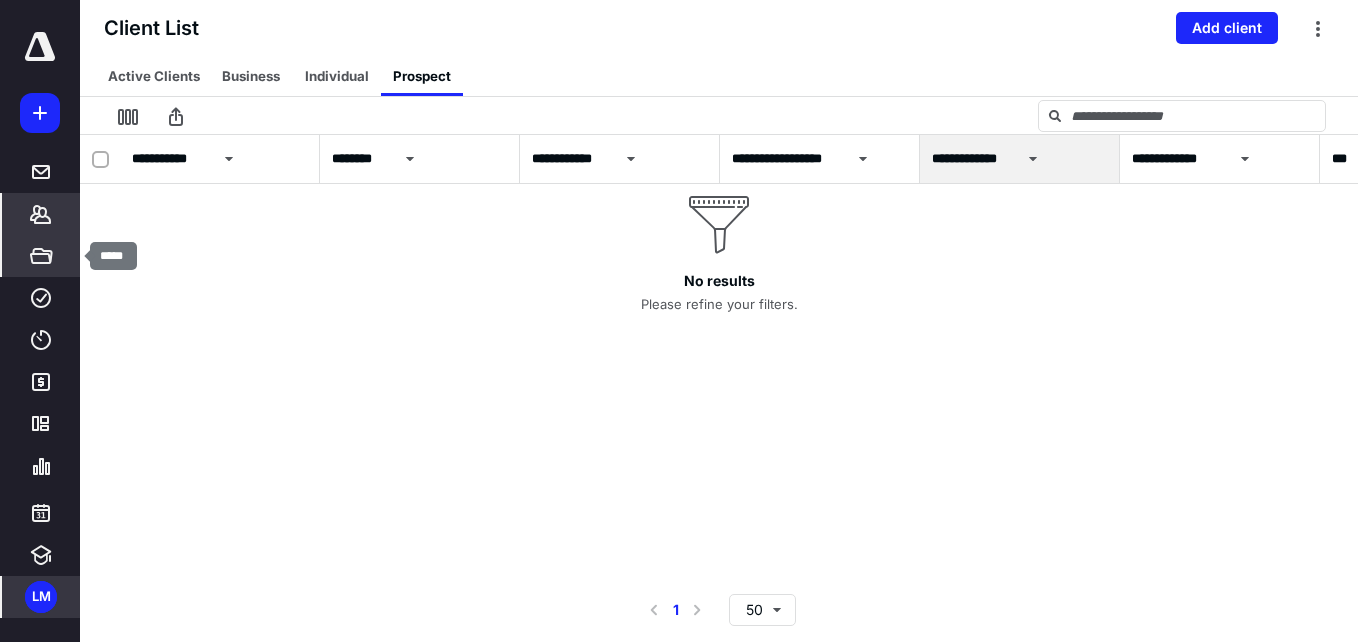 click 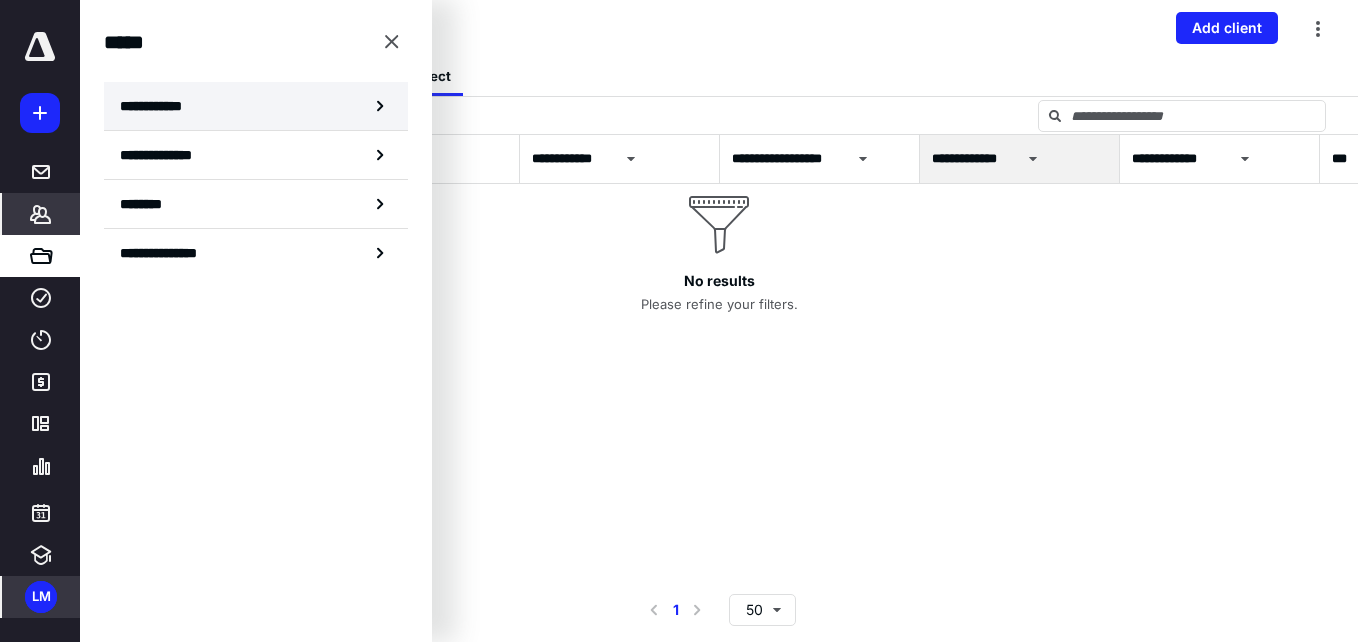 click on "**********" at bounding box center [157, 106] 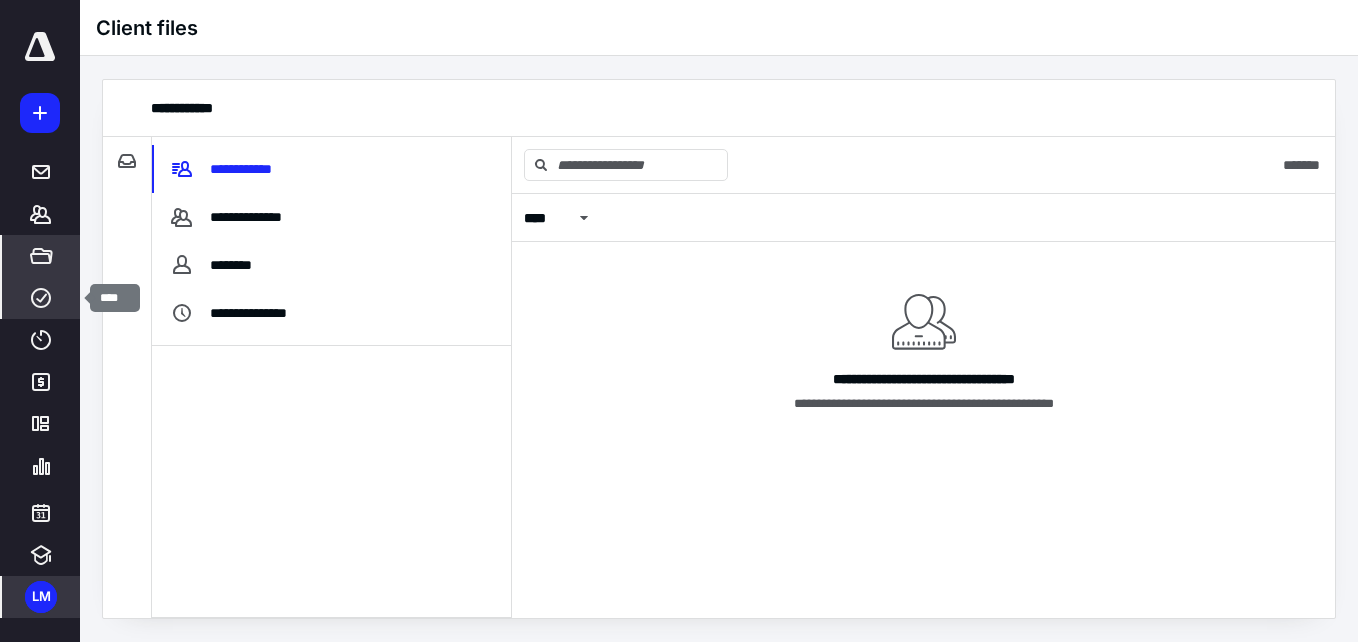 click 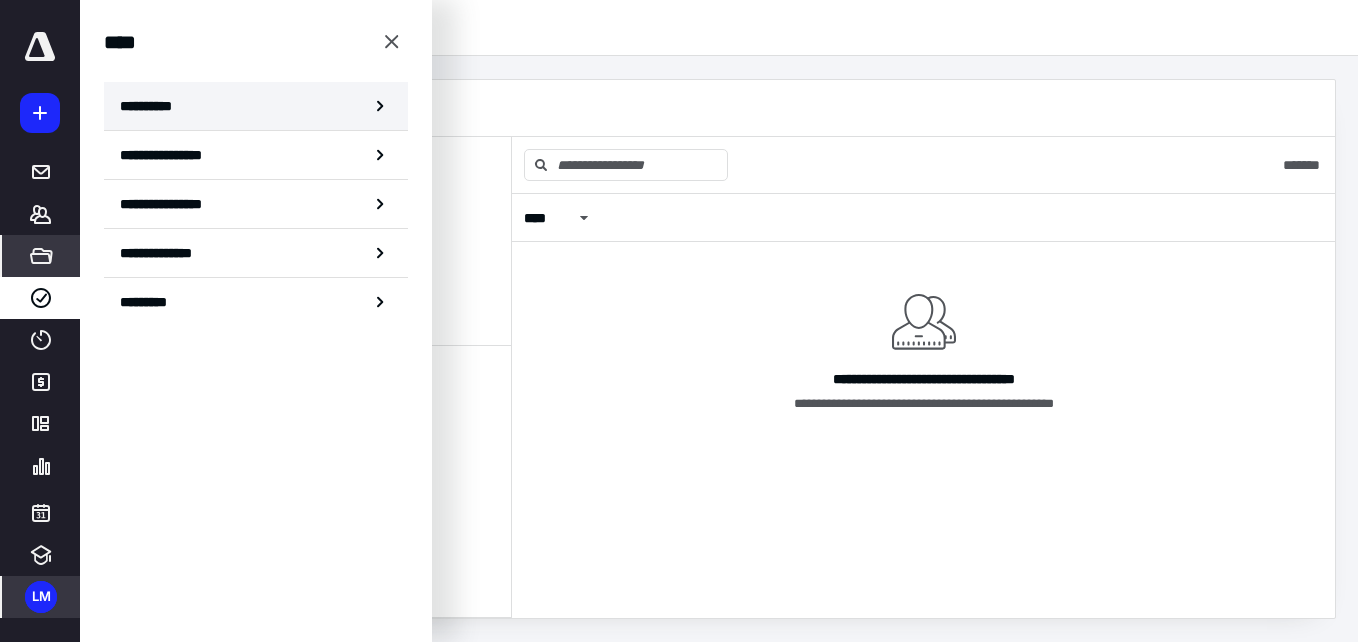 click on "**********" at bounding box center [153, 106] 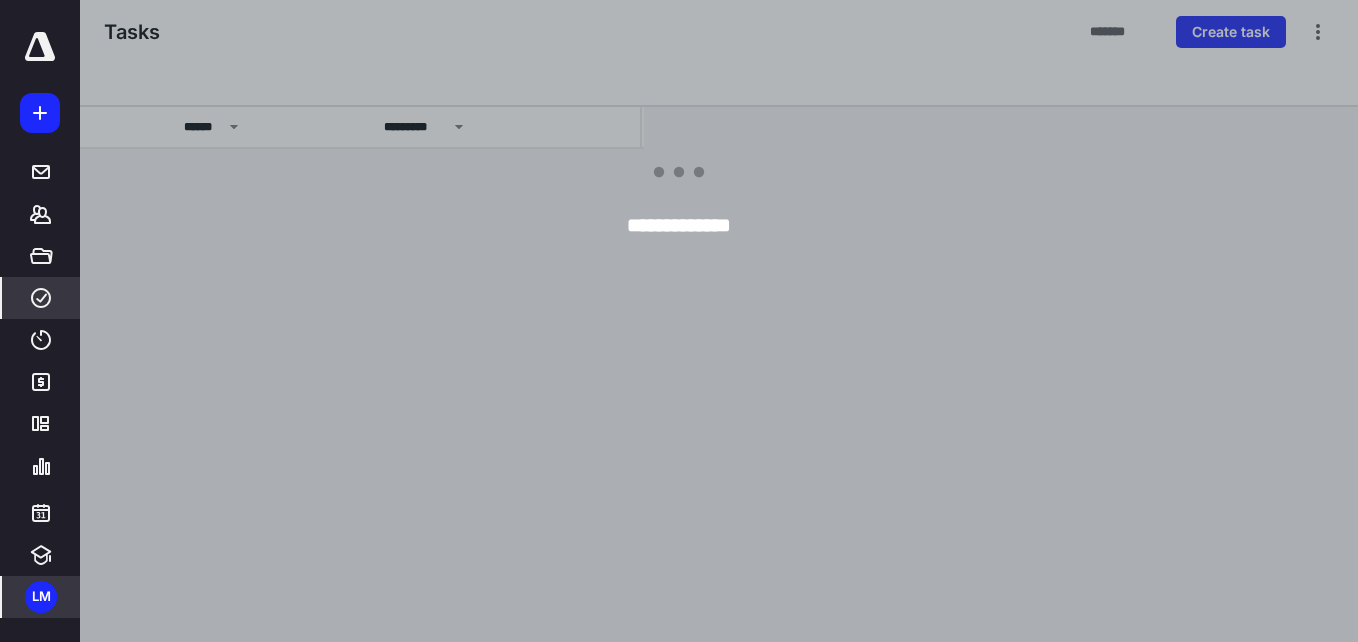 click on "**********" at bounding box center [679, 321] 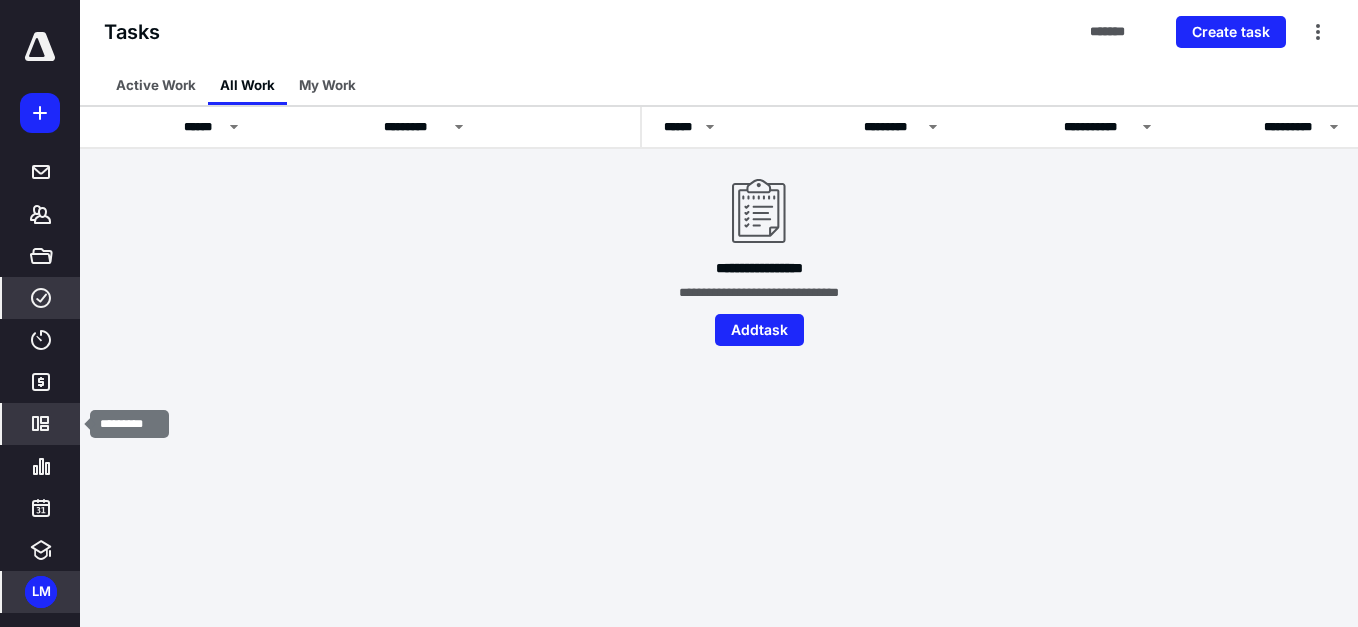 click 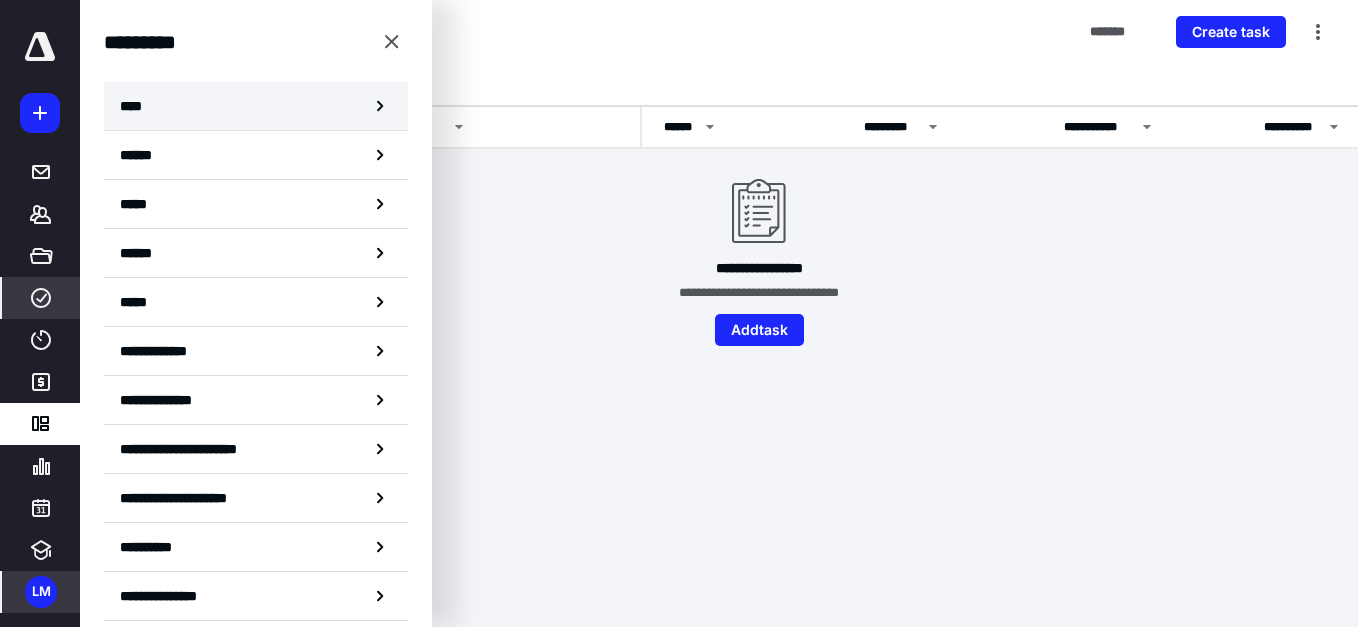 click on "****" at bounding box center [256, 106] 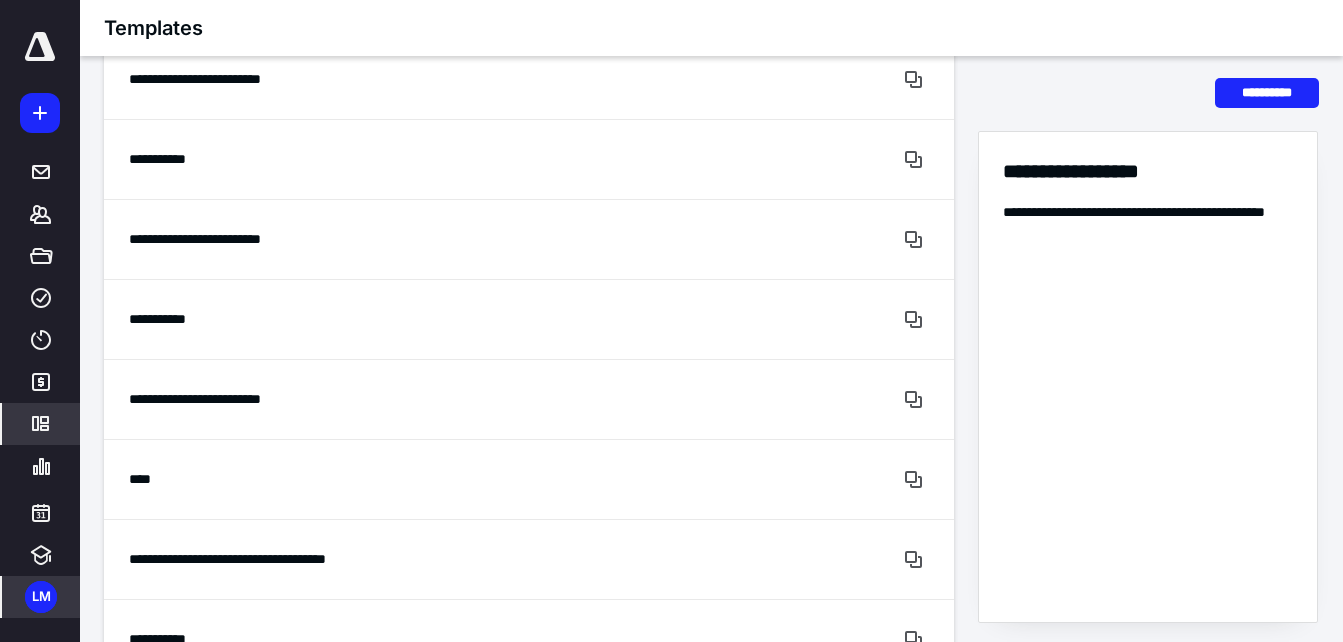 scroll, scrollTop: 611, scrollLeft: 0, axis: vertical 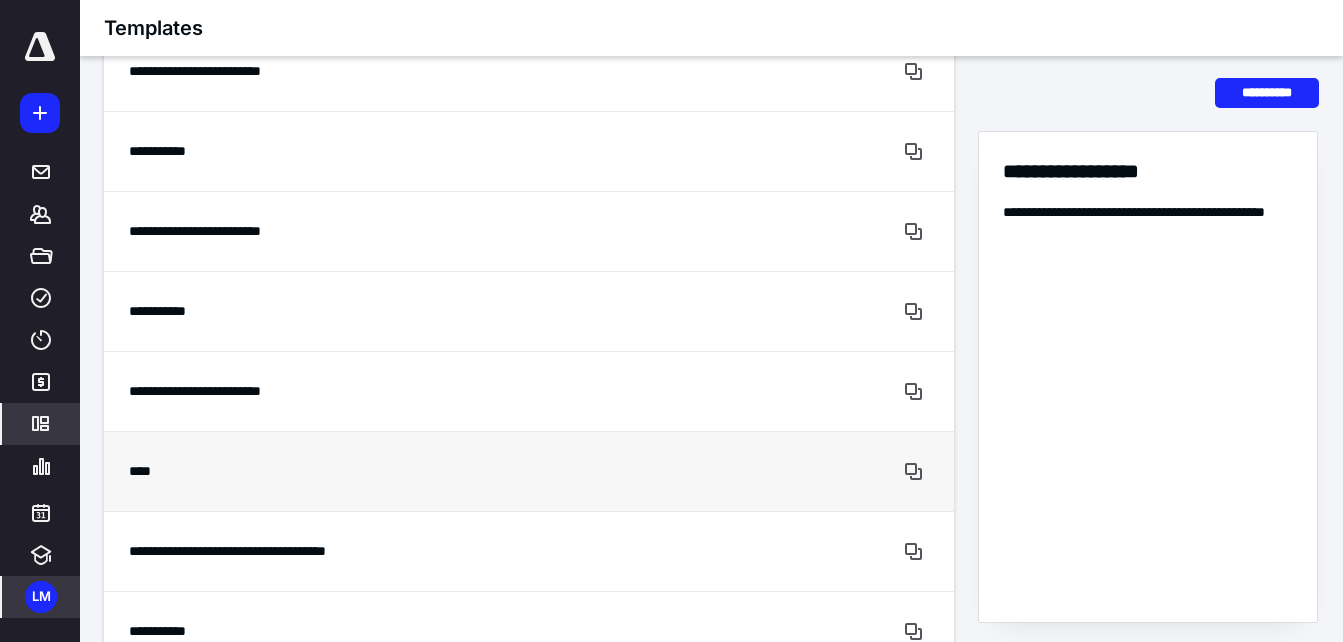 click on "****" at bounding box center [454, 471] 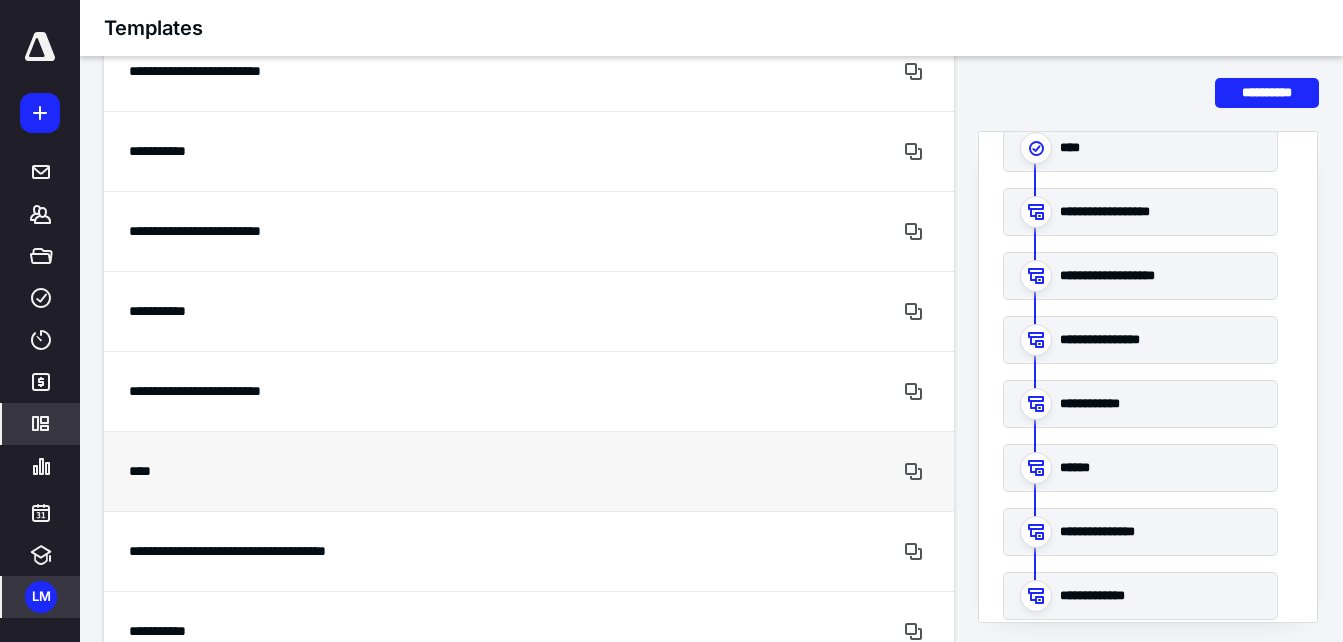scroll, scrollTop: 116, scrollLeft: 0, axis: vertical 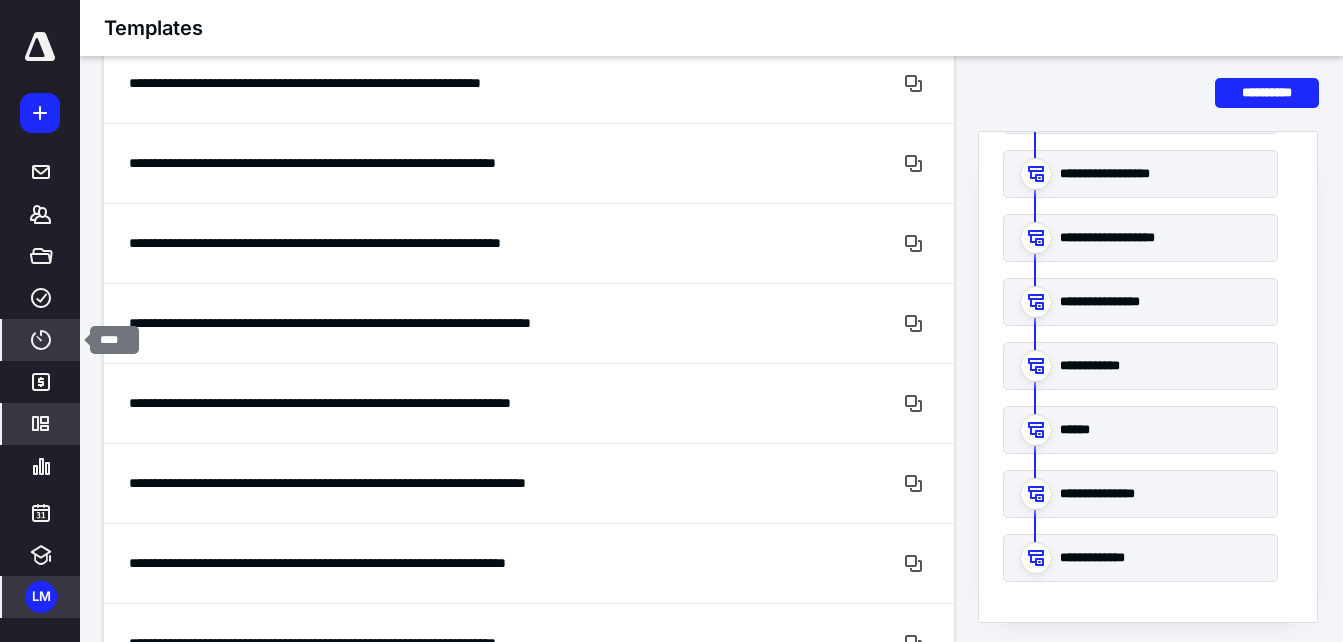 click 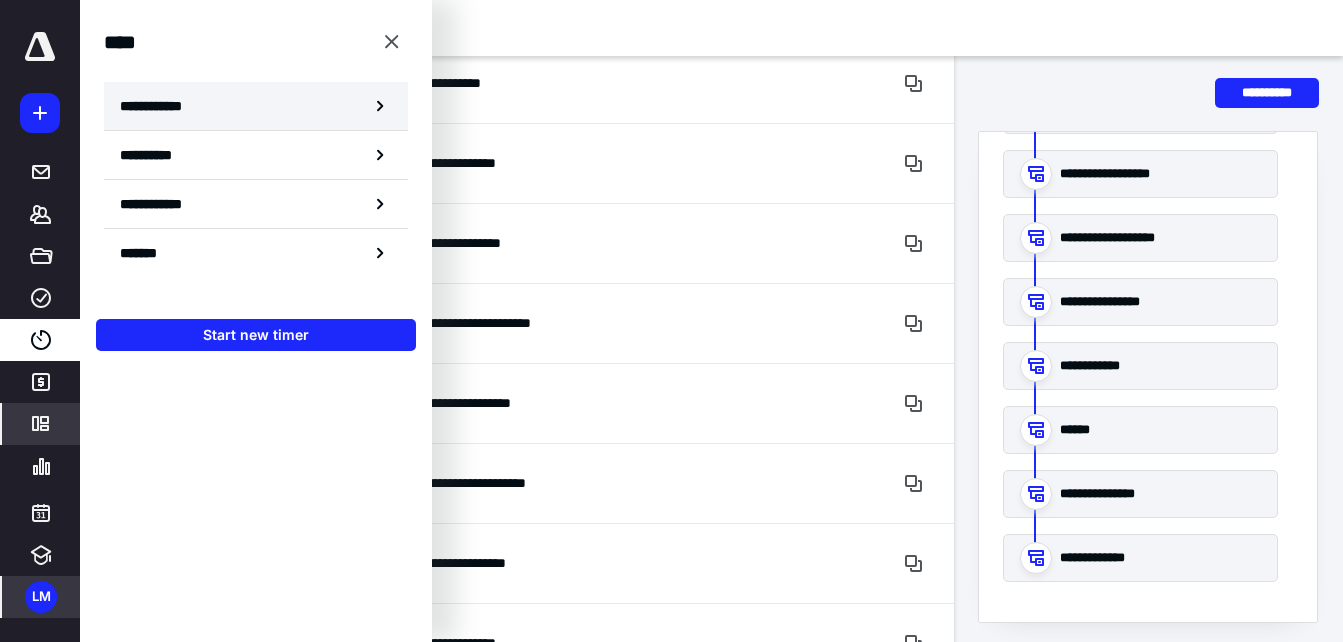 click on "**********" at bounding box center (162, 106) 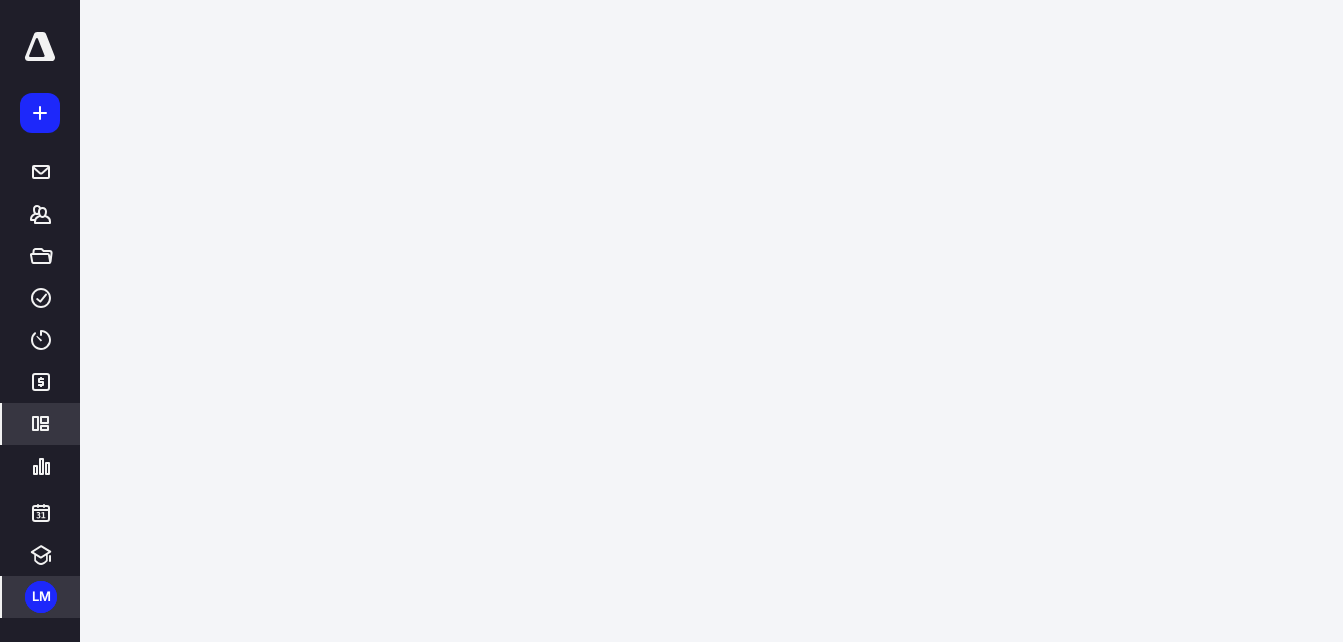scroll, scrollTop: 0, scrollLeft: 0, axis: both 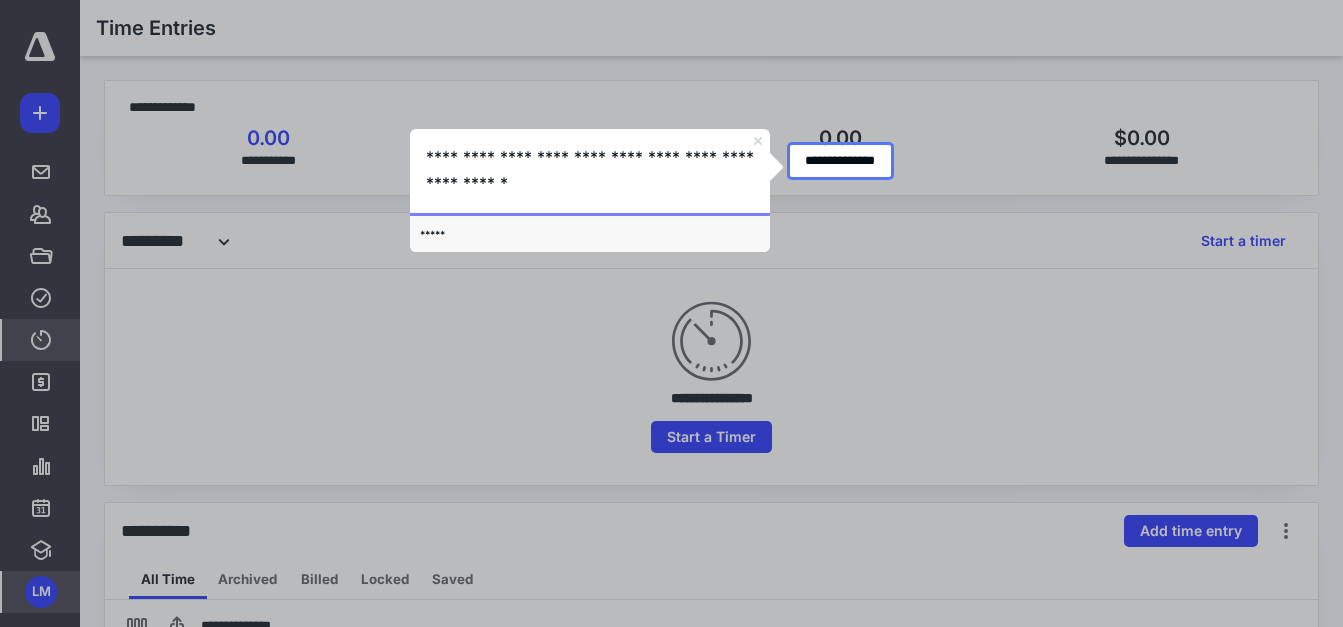 click 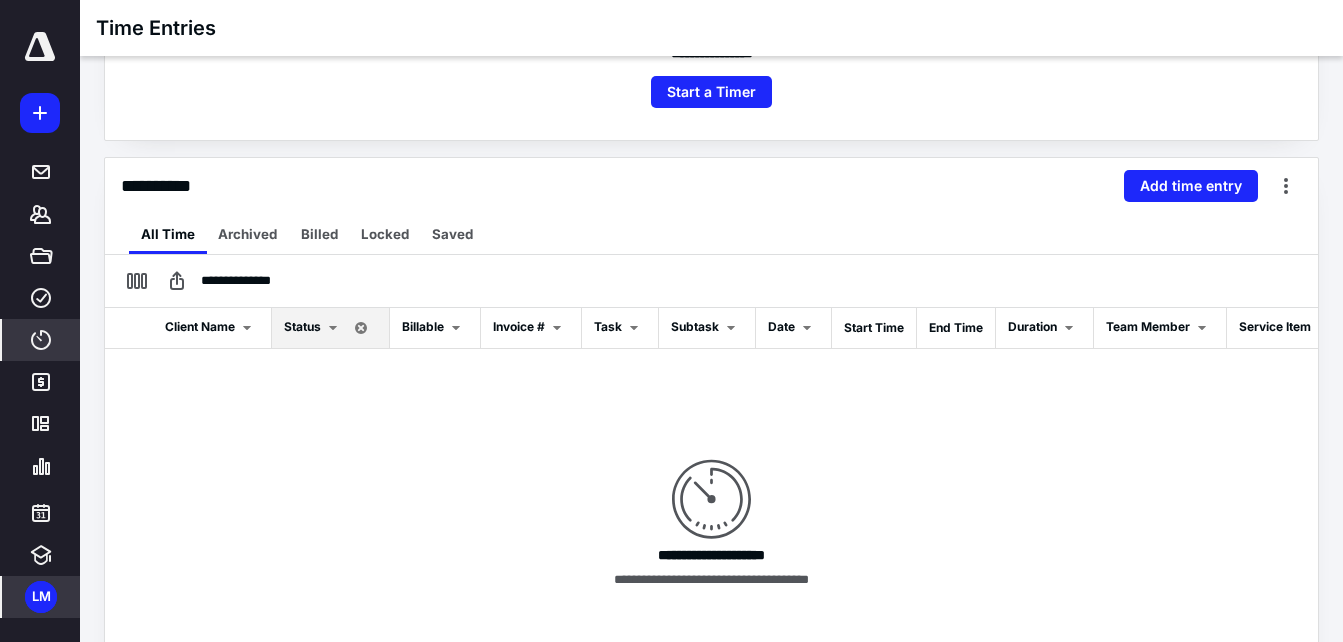 scroll, scrollTop: 347, scrollLeft: 0, axis: vertical 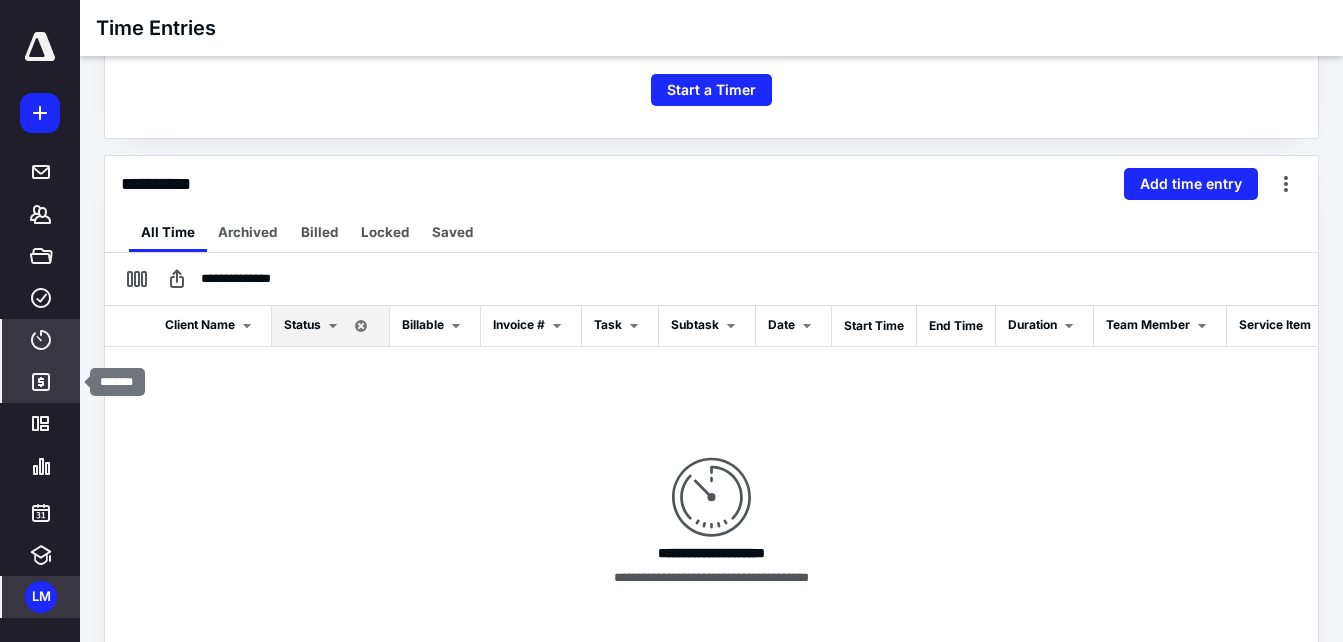 click 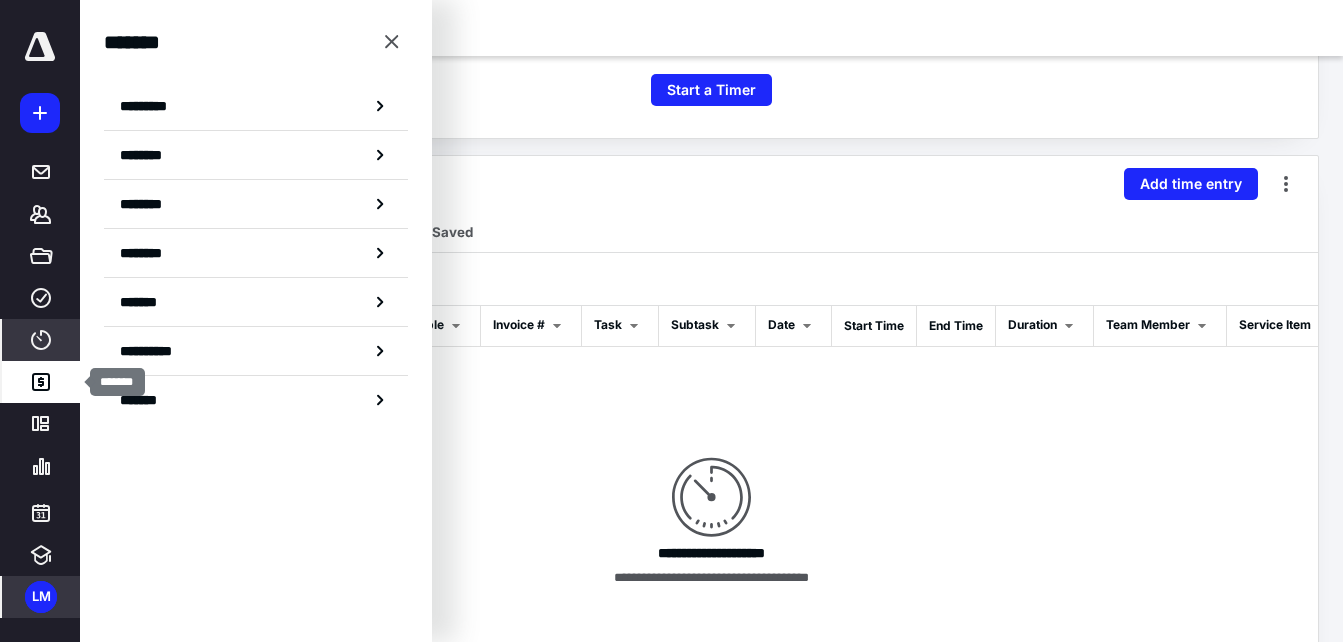 click 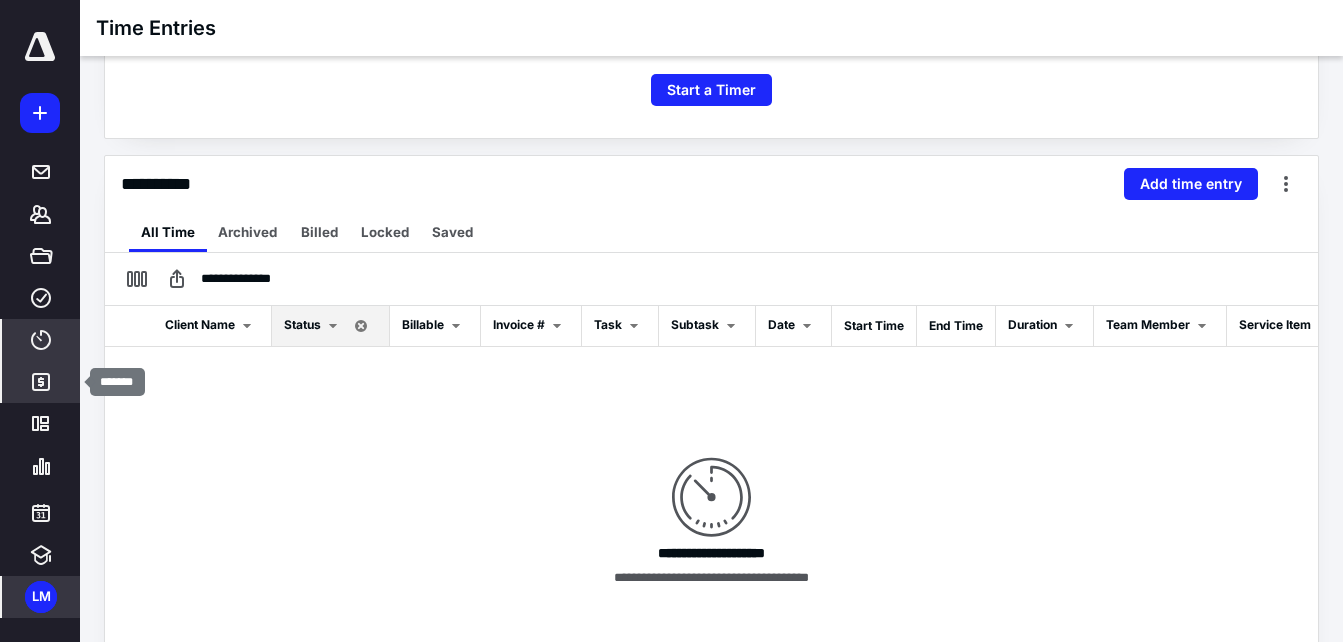 click 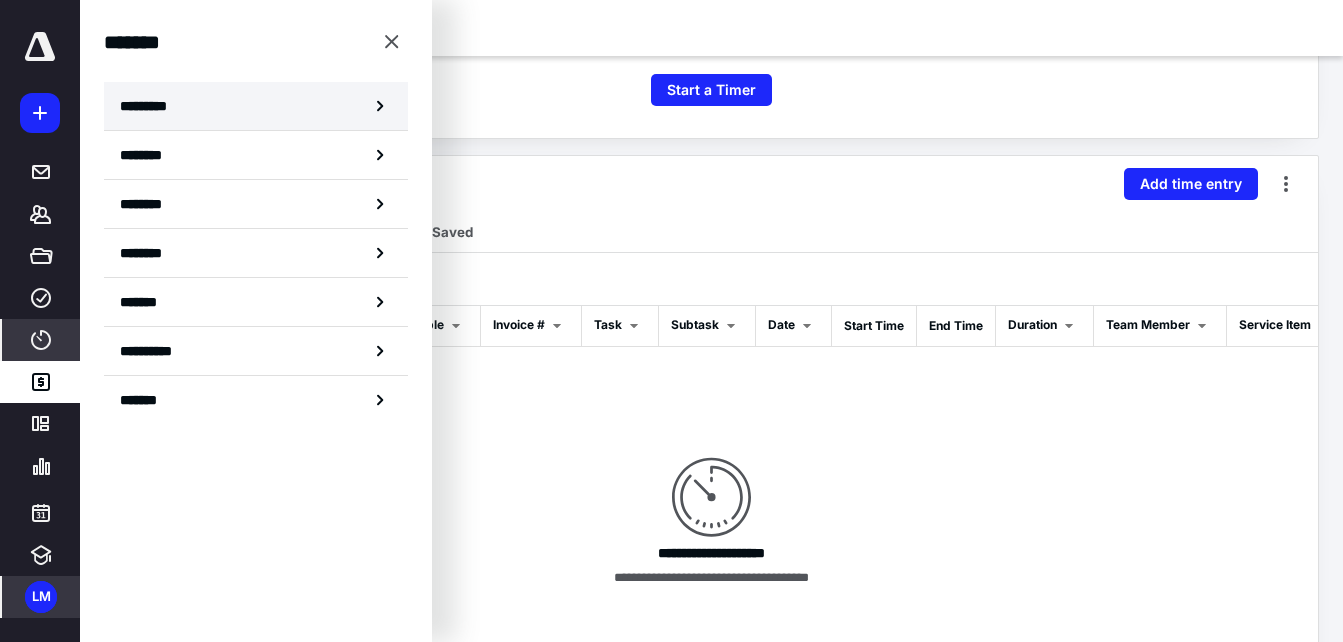 click on "*********" at bounding box center (256, 106) 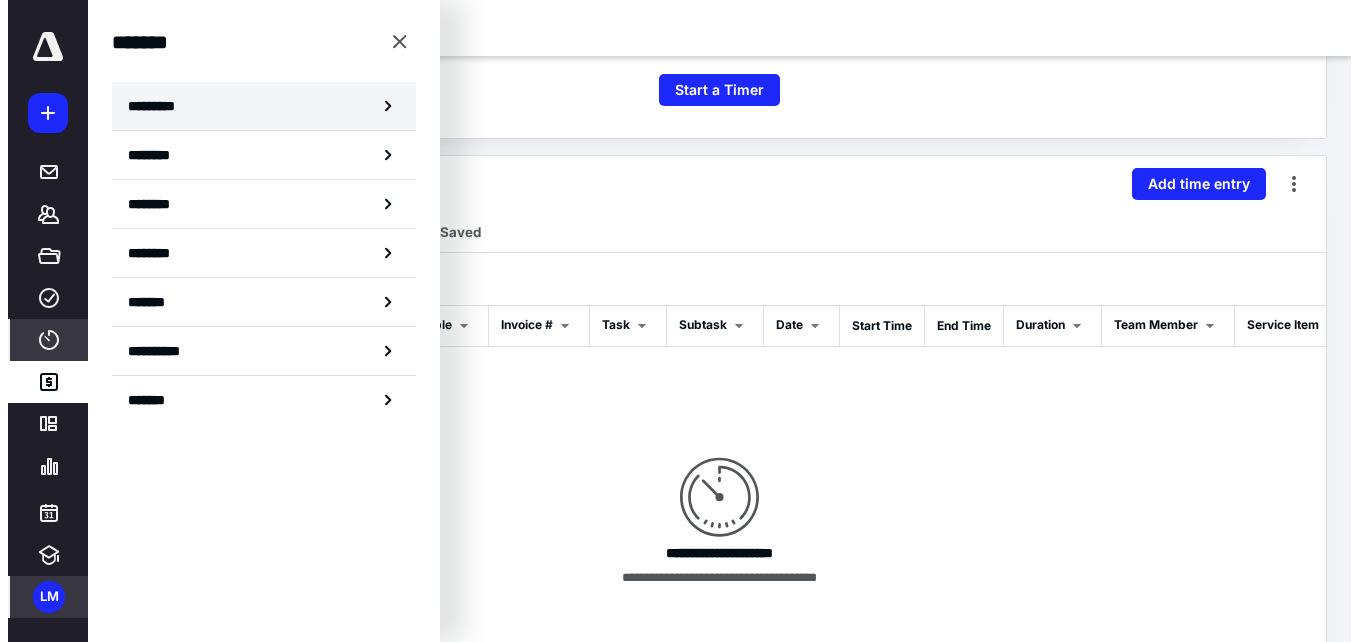 scroll, scrollTop: 0, scrollLeft: 0, axis: both 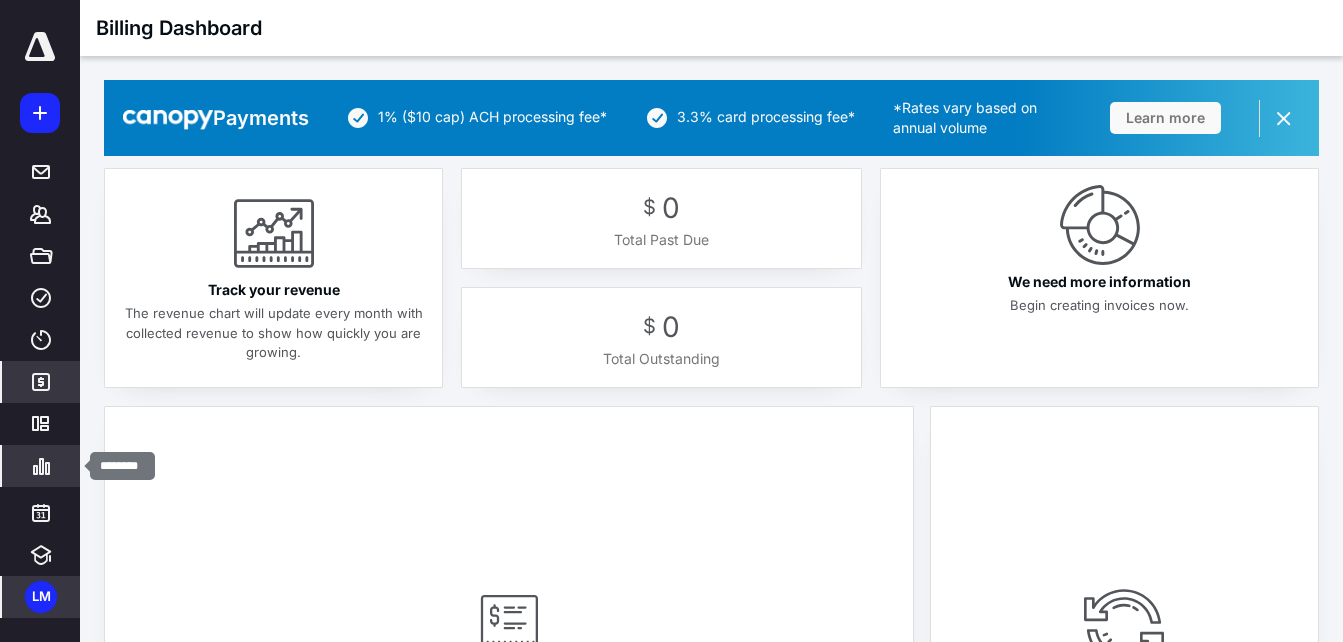 click on "********" at bounding box center (41, 466) 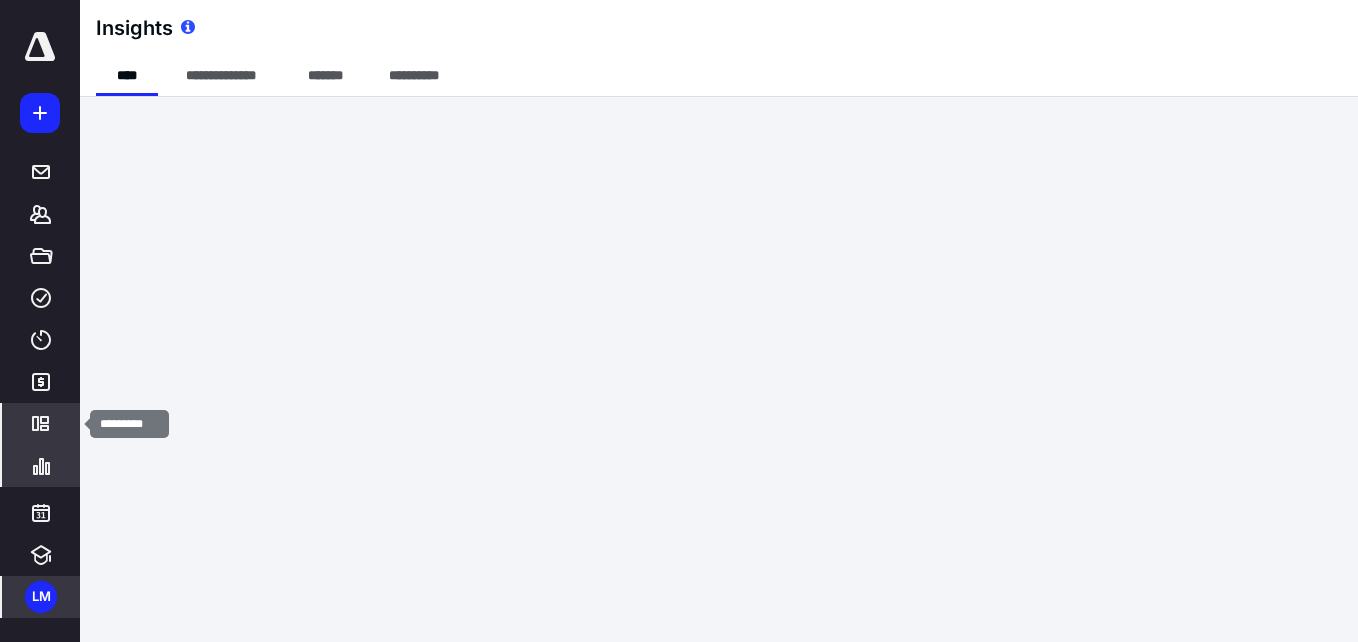 click 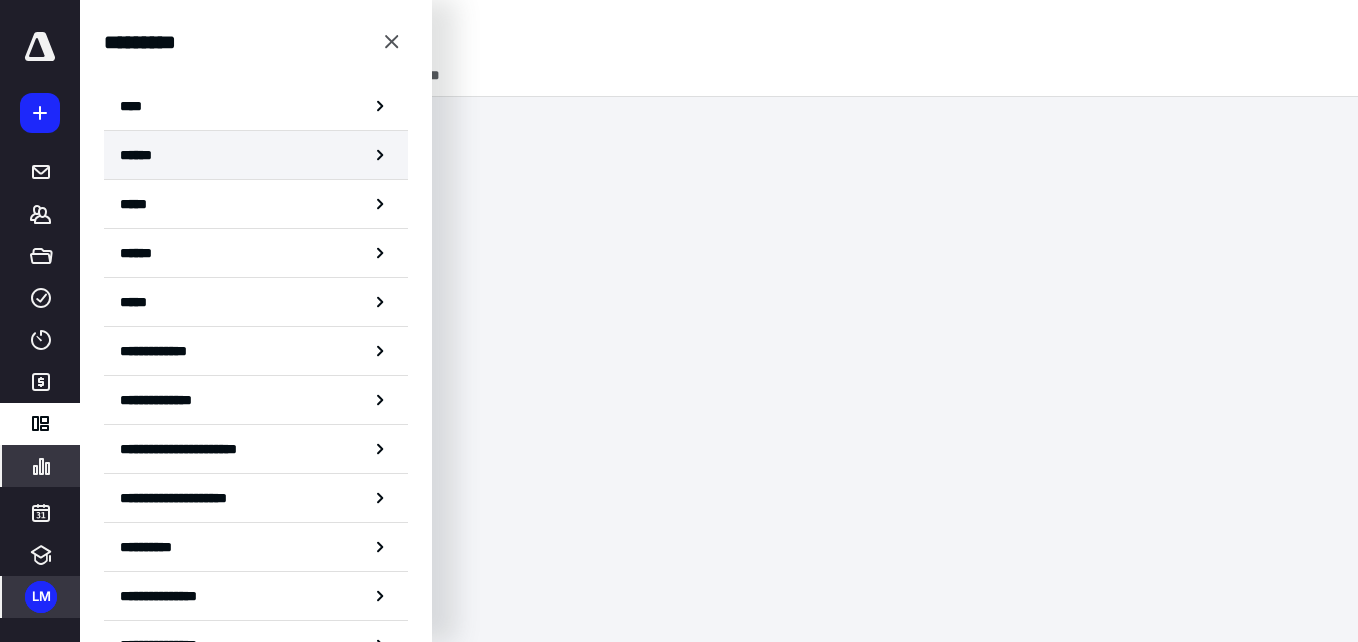 click on "******" at bounding box center [256, 155] 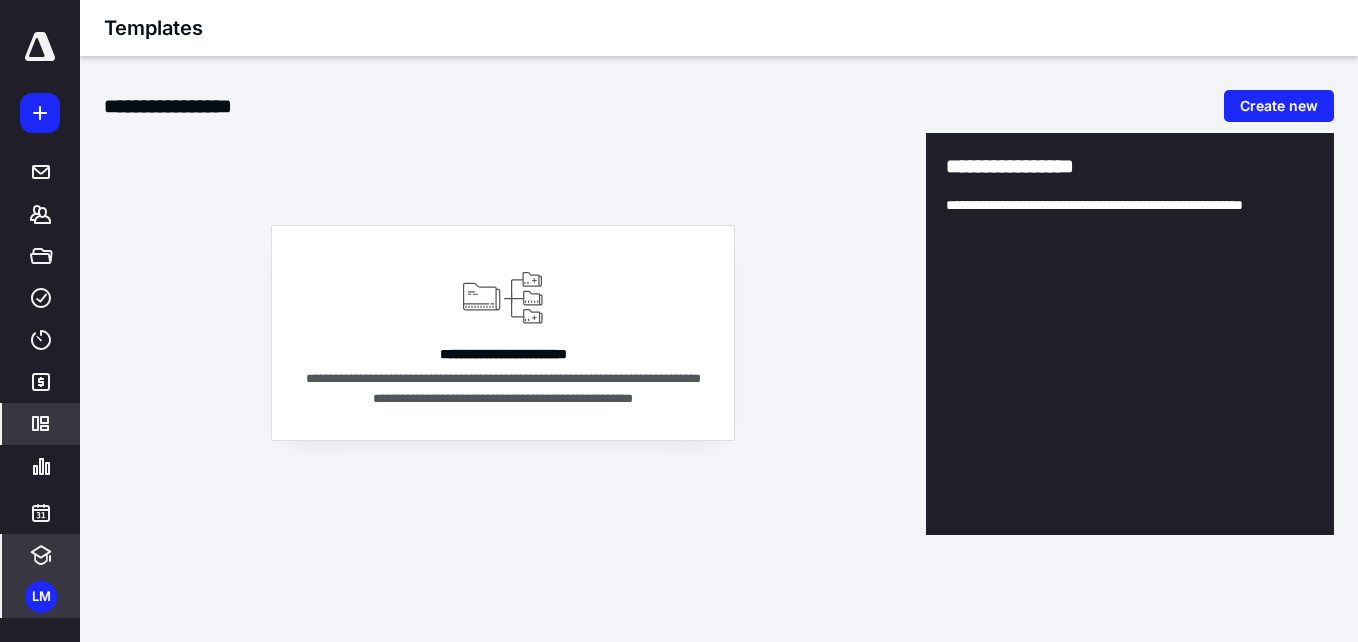 click 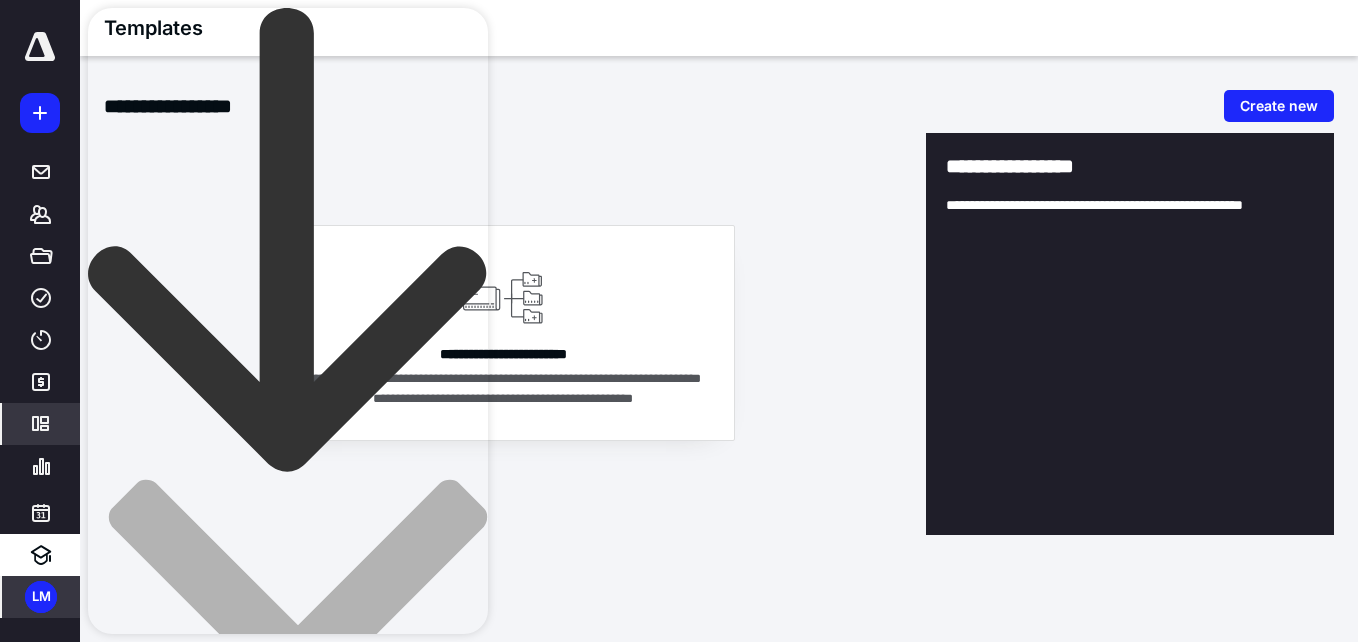 click 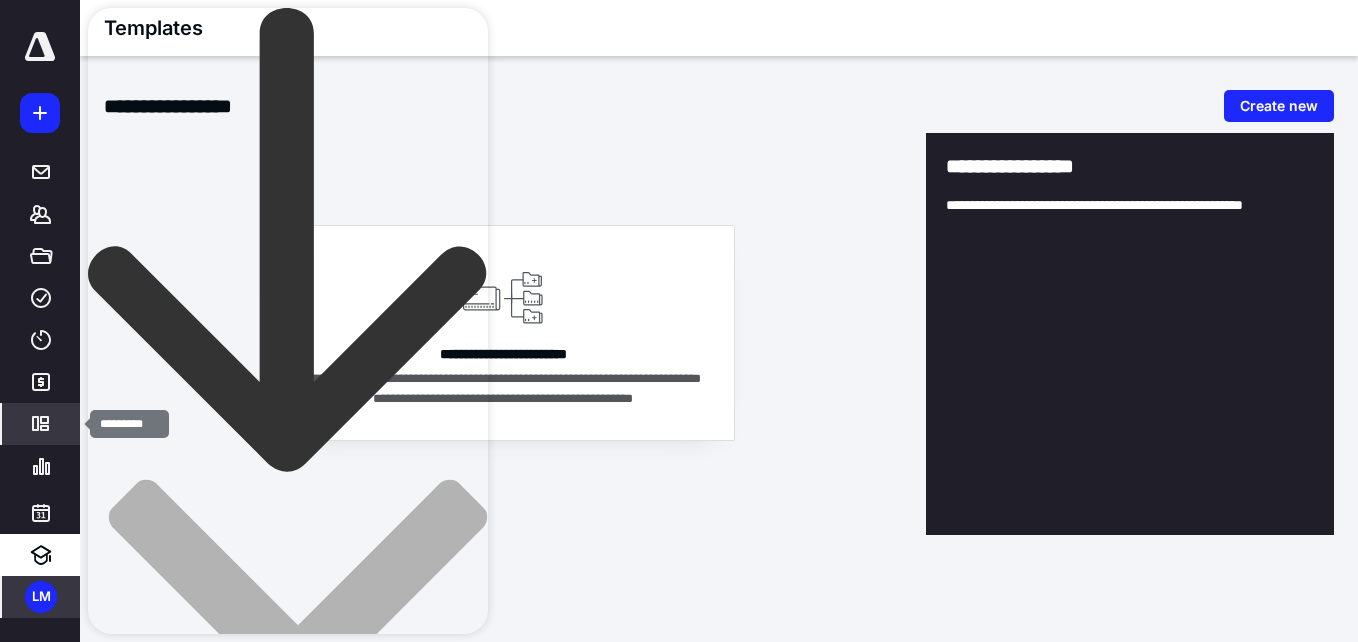 click 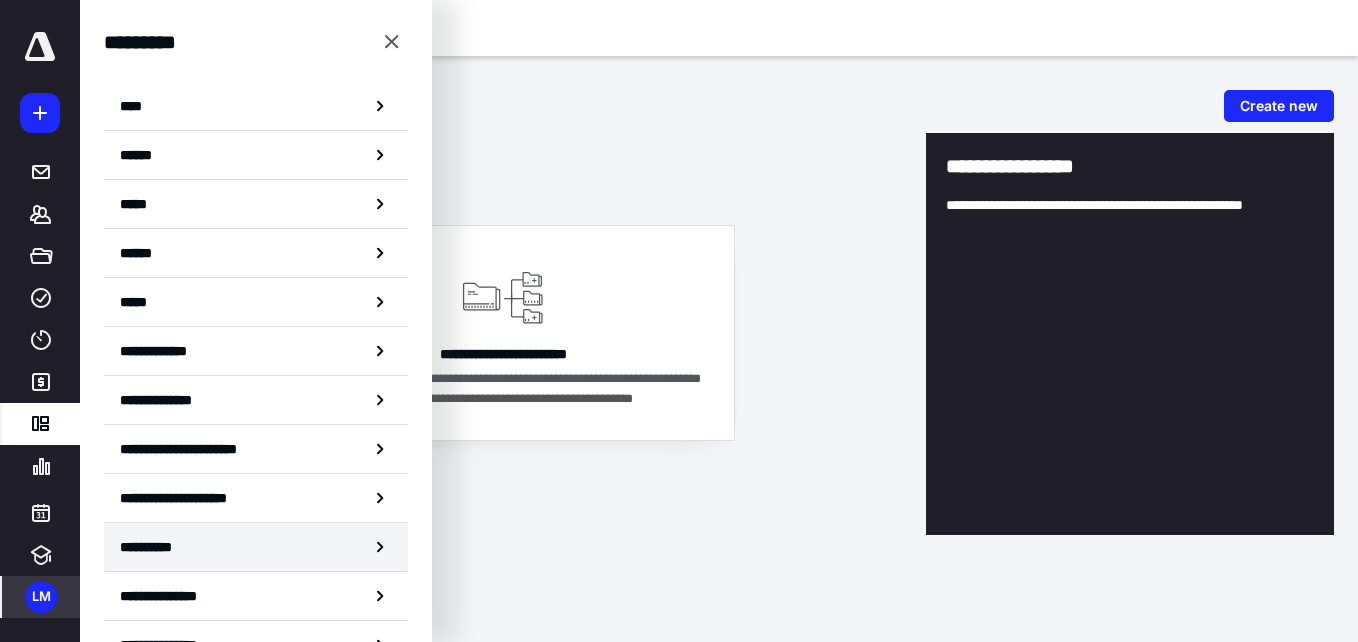 click on "**********" at bounding box center [256, 547] 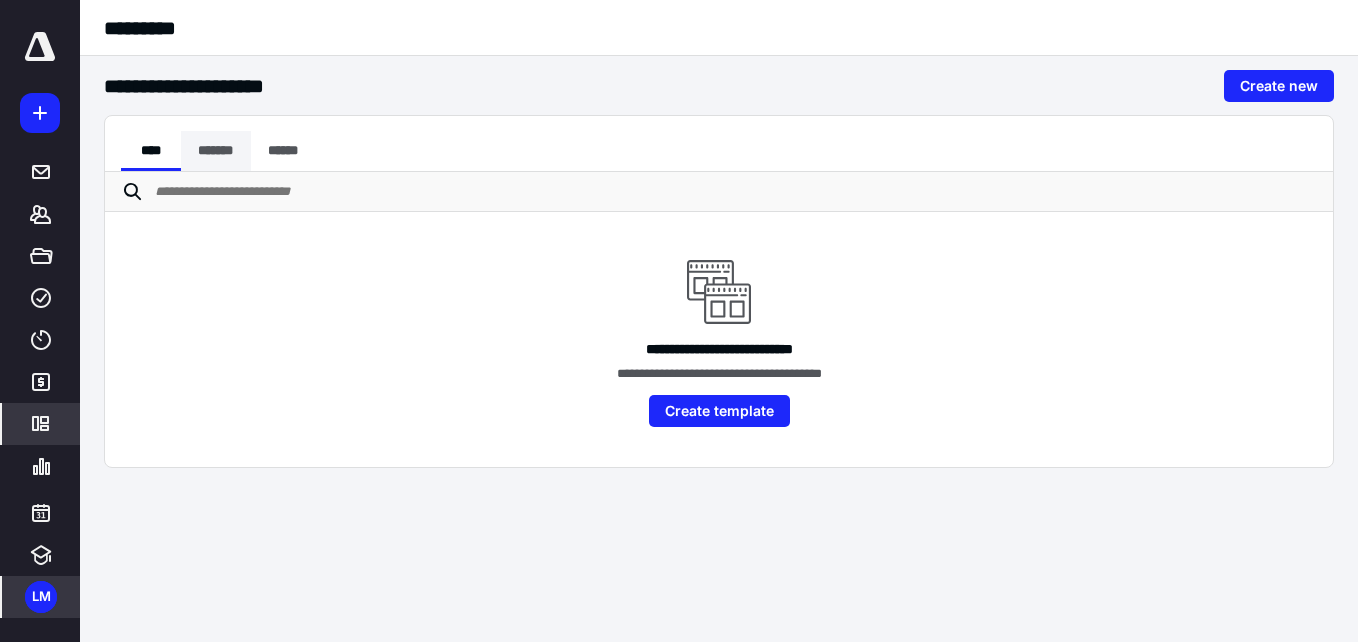click on "*******" at bounding box center [216, 151] 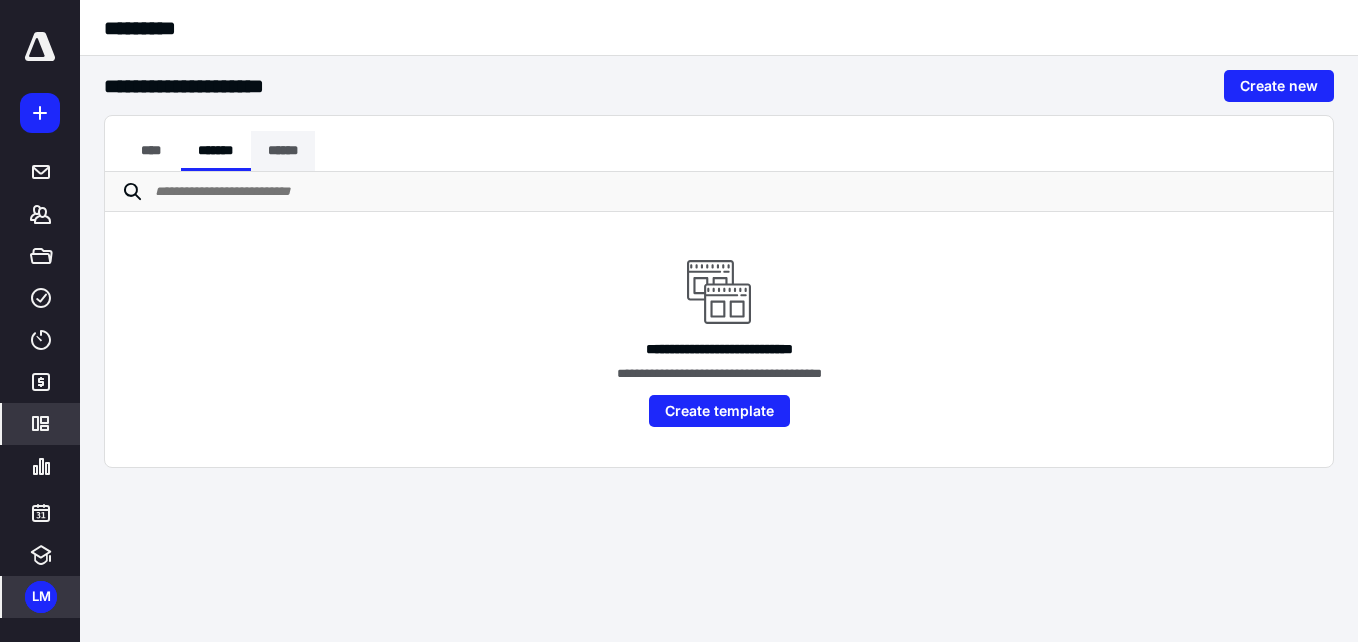 click on "******" at bounding box center [283, 151] 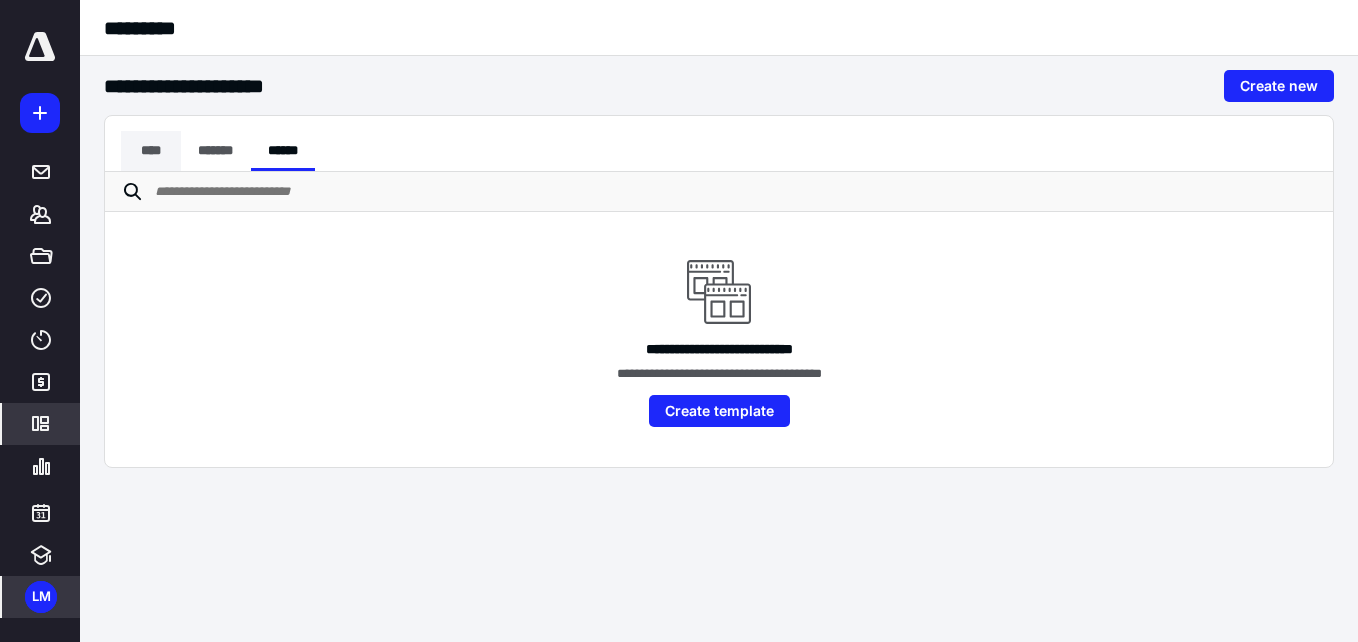 click on "****" at bounding box center [151, 151] 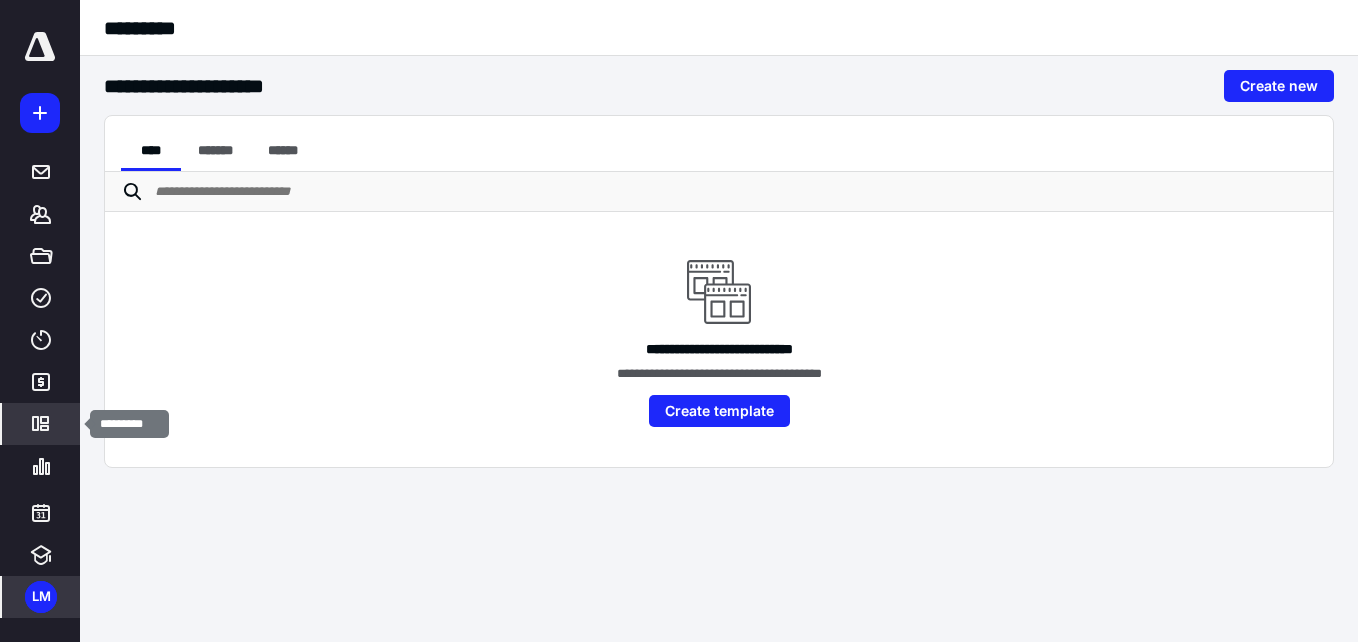 click 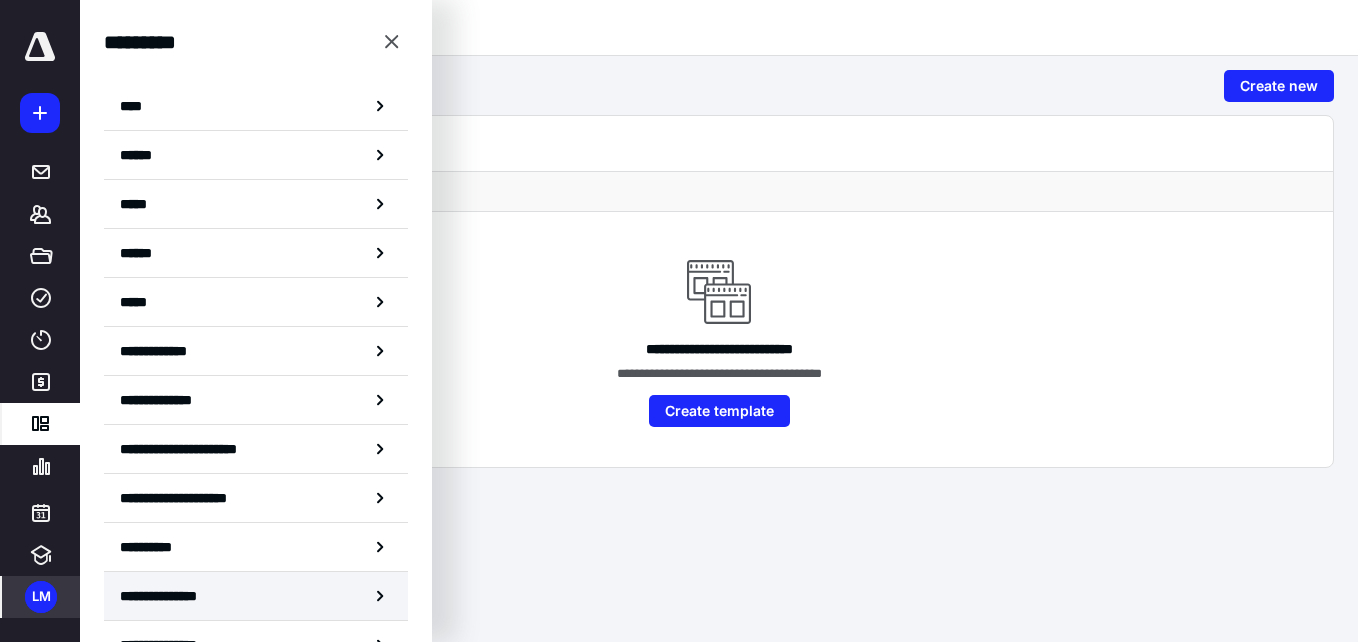 click on "**********" at bounding box center (256, 596) 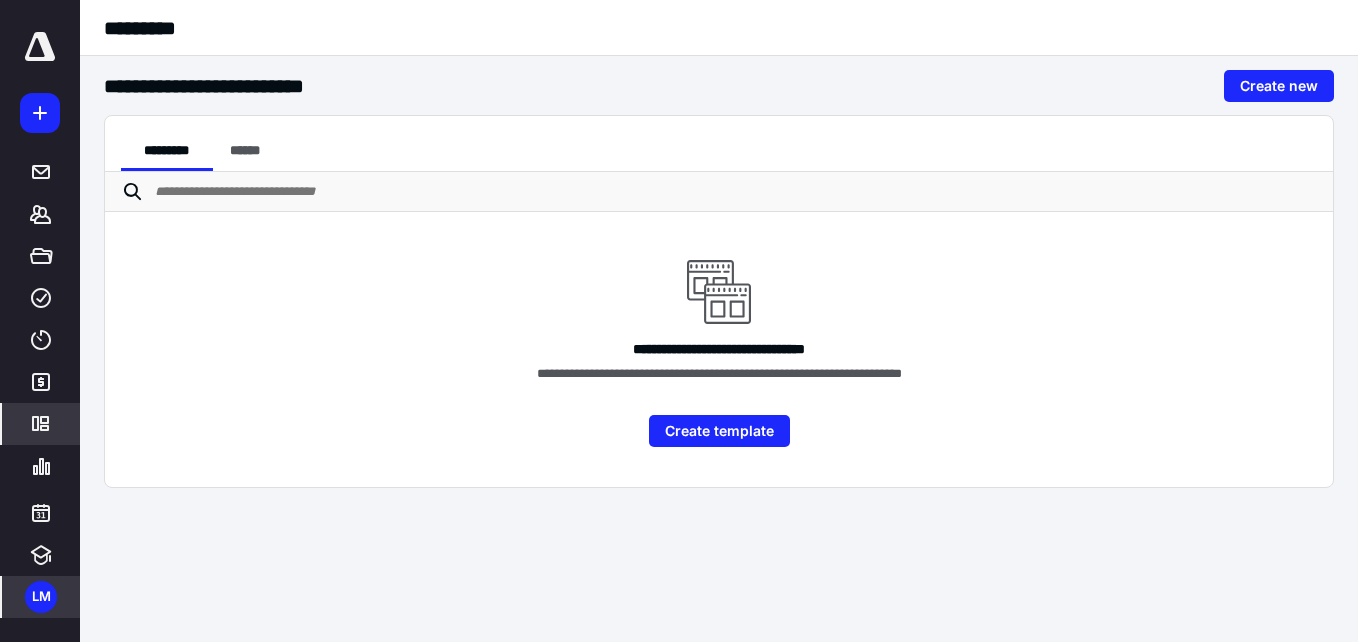 click on "**********" at bounding box center [679, 321] 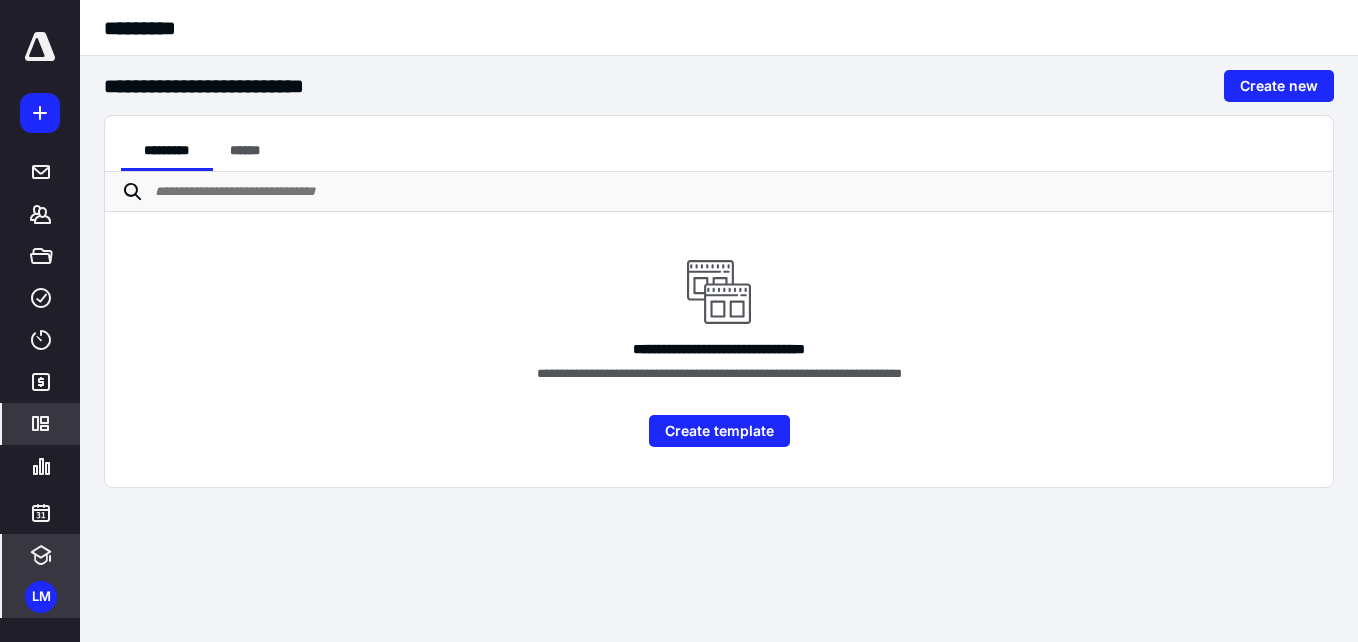 click 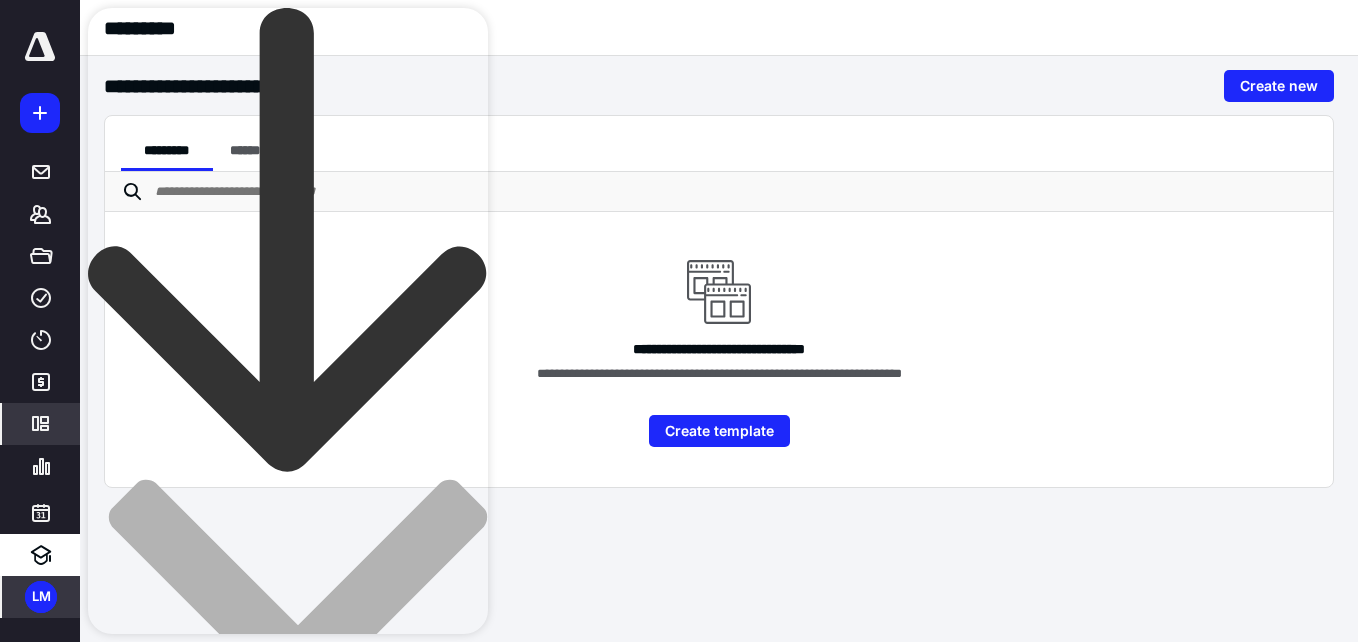 click on "**********" at bounding box center (134, 1093) 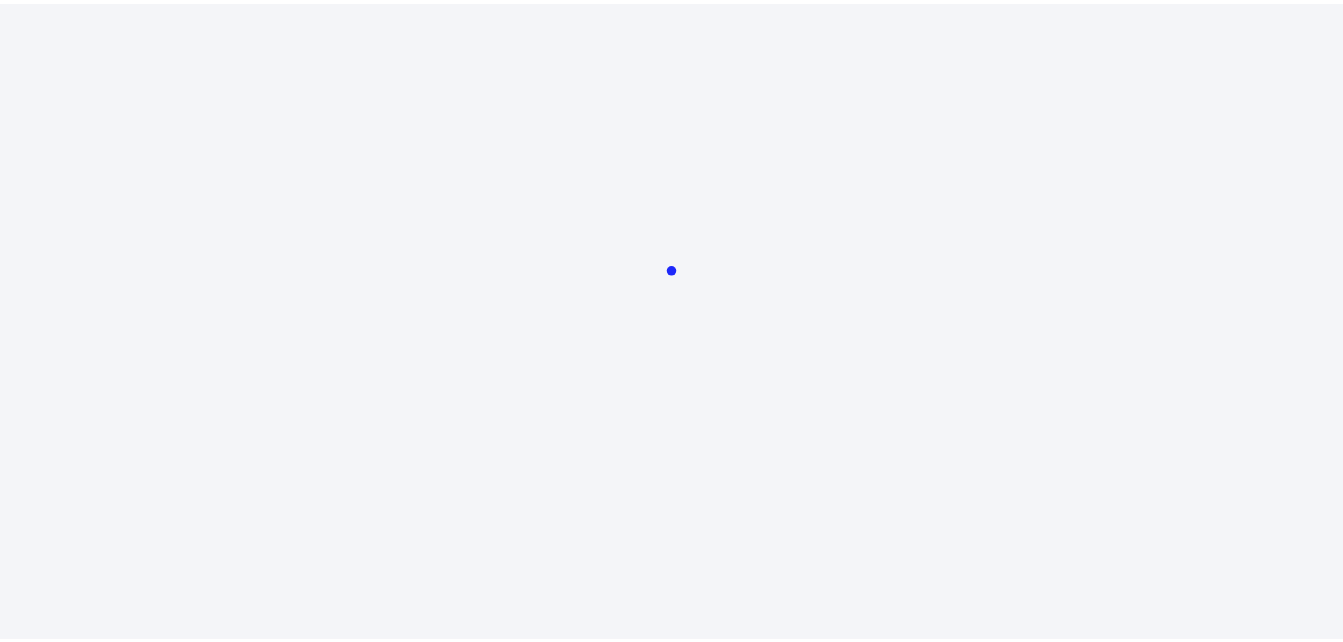 scroll, scrollTop: 0, scrollLeft: 0, axis: both 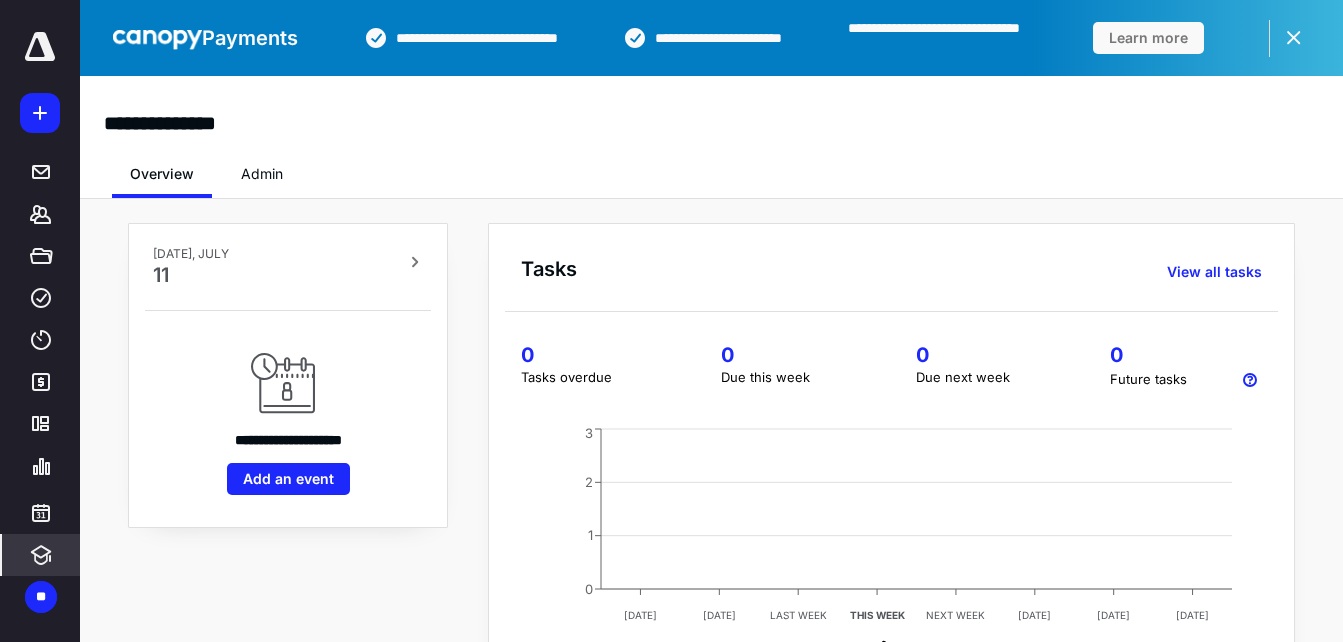 click 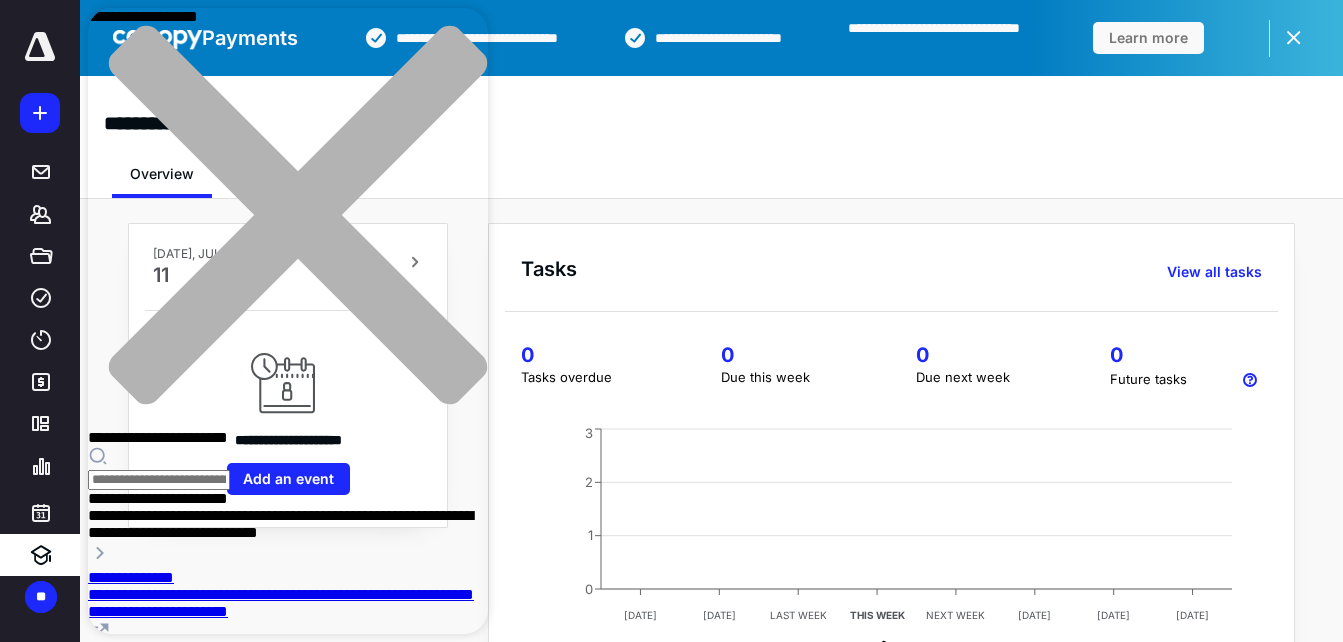 click on "**********" at bounding box center (206, 673) 